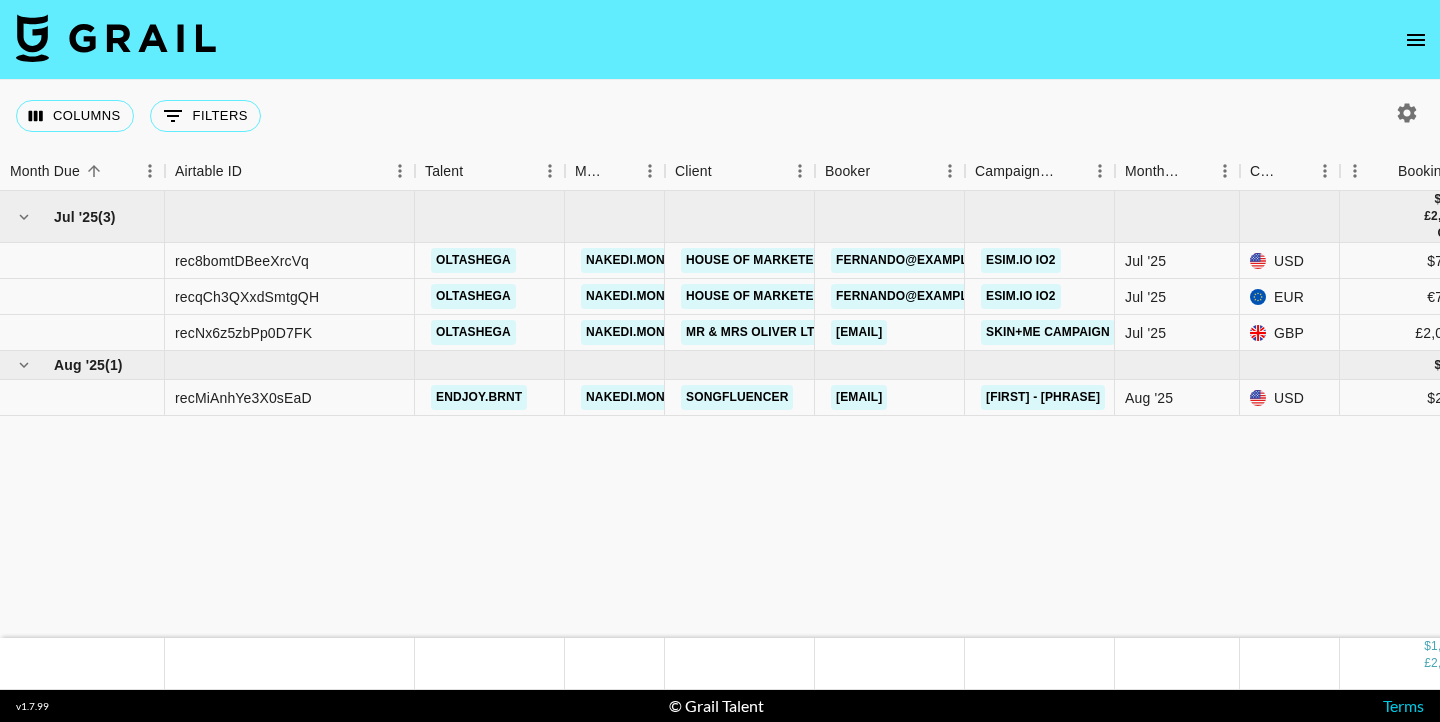 scroll, scrollTop: 0, scrollLeft: 0, axis: both 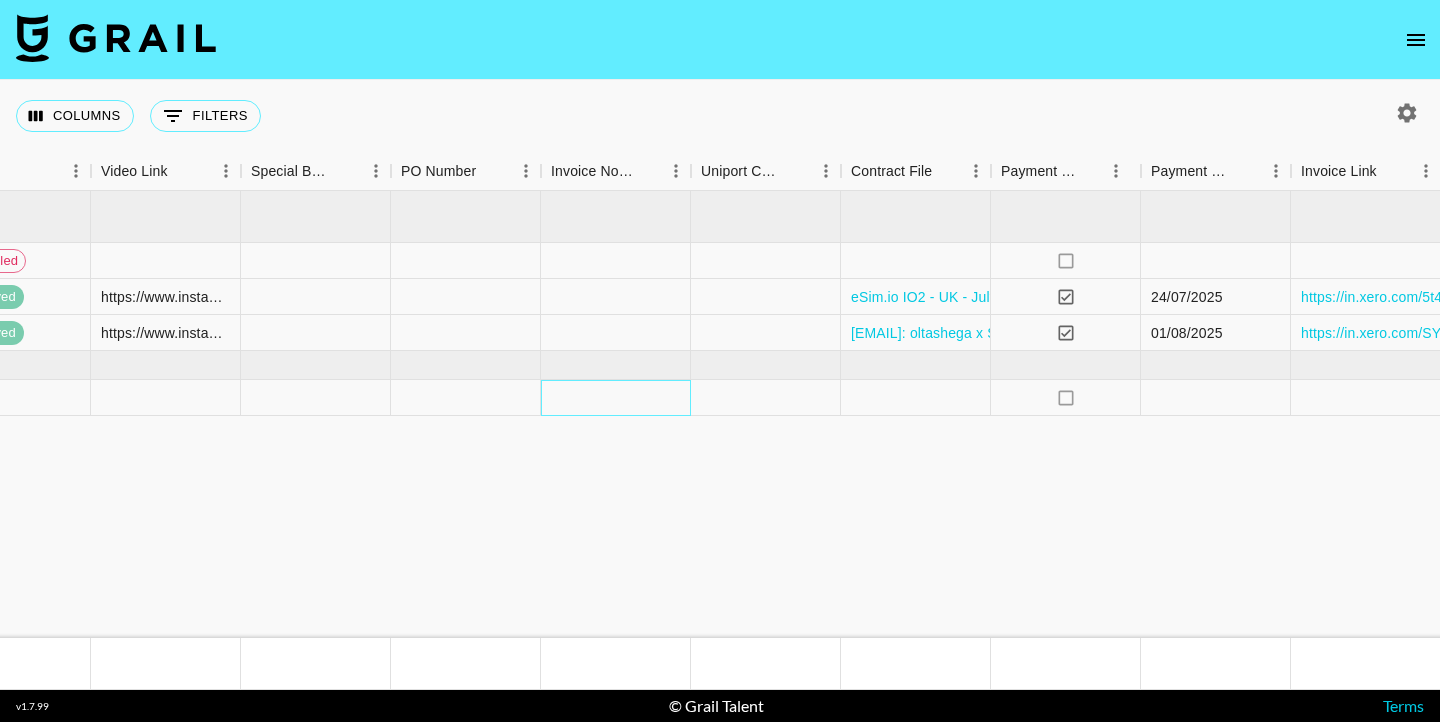 click at bounding box center [616, 398] 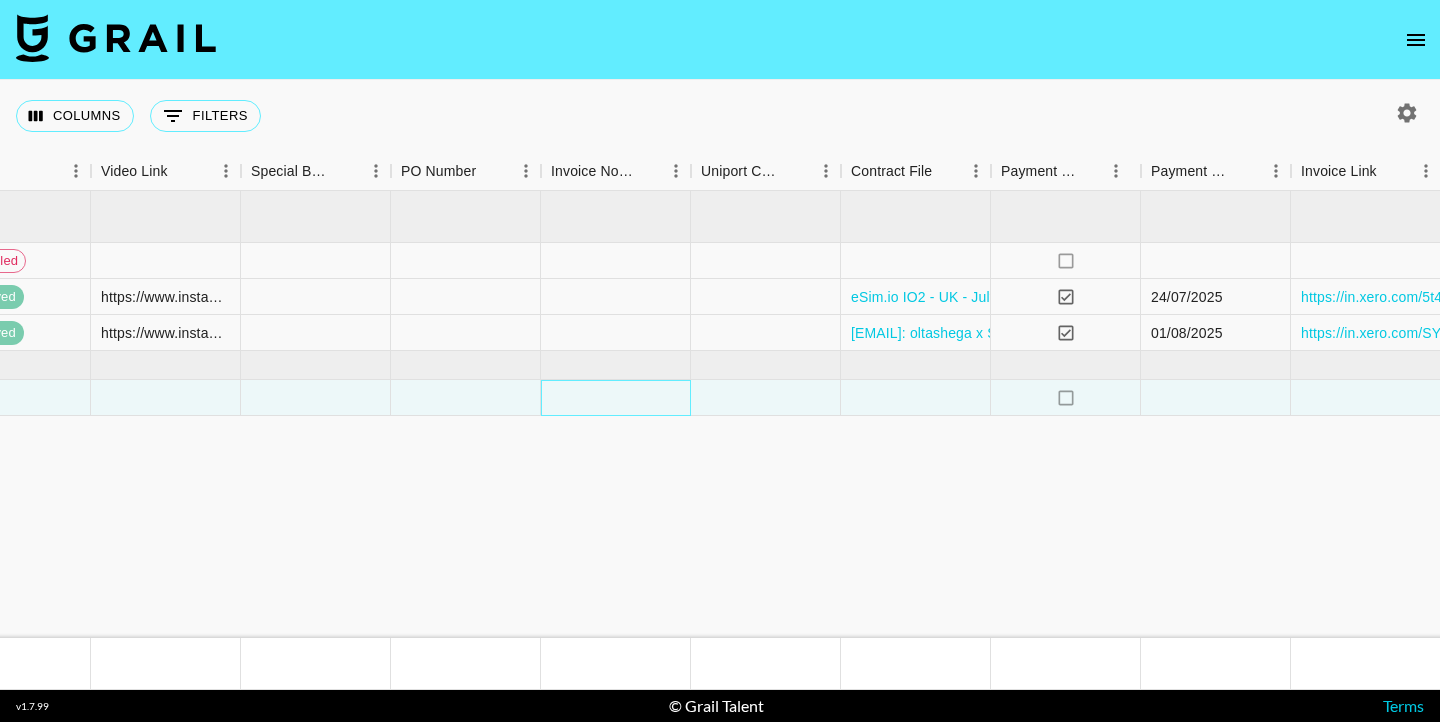 click at bounding box center (616, 398) 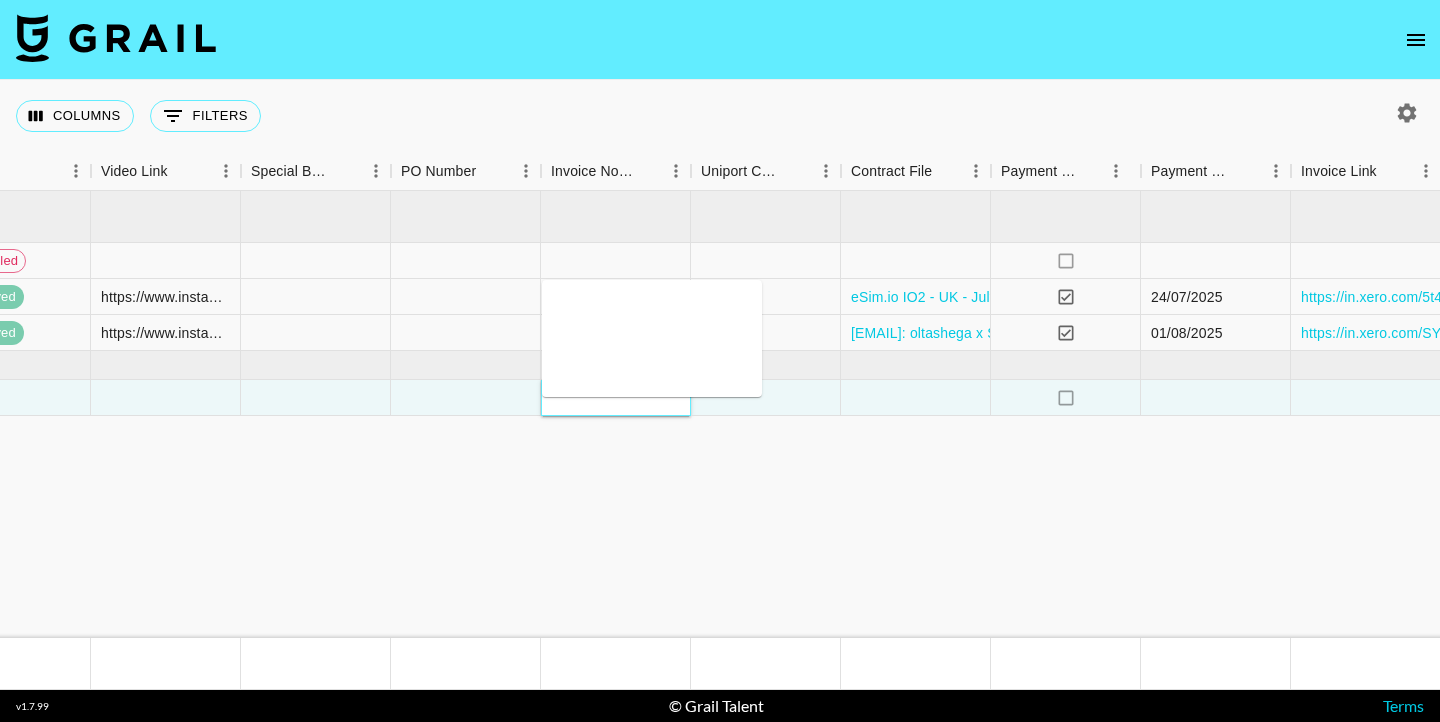 click at bounding box center (616, 398) 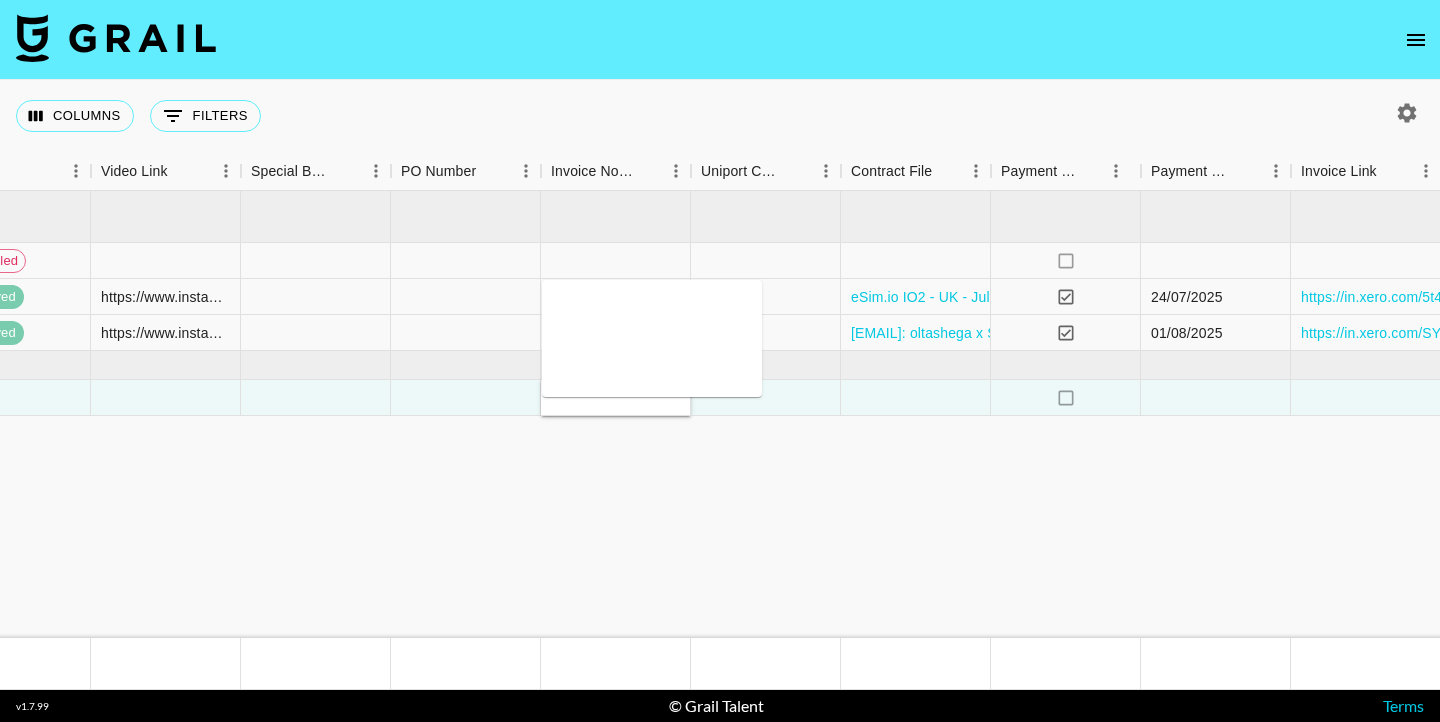 click at bounding box center (652, 338) 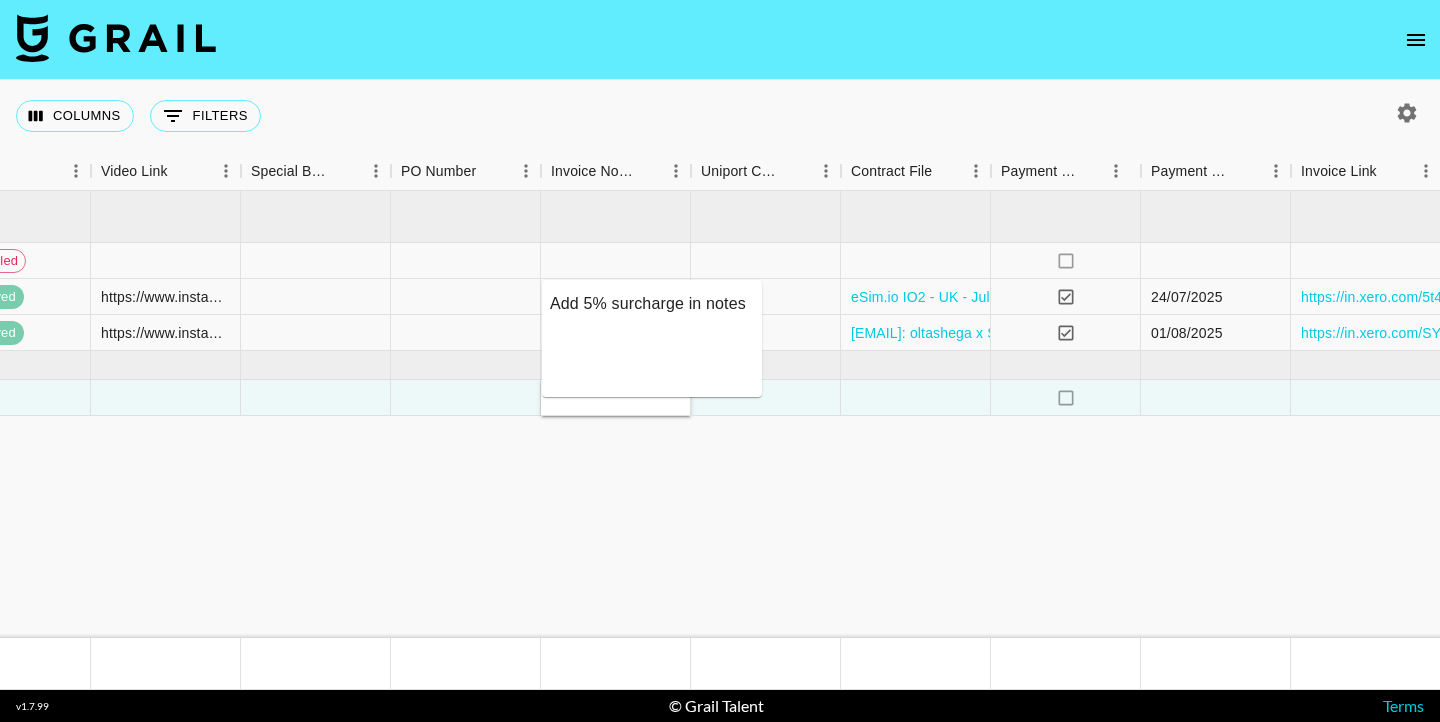 drag, startPoint x: 582, startPoint y: 299, endPoint x: 547, endPoint y: 306, distance: 35.69314 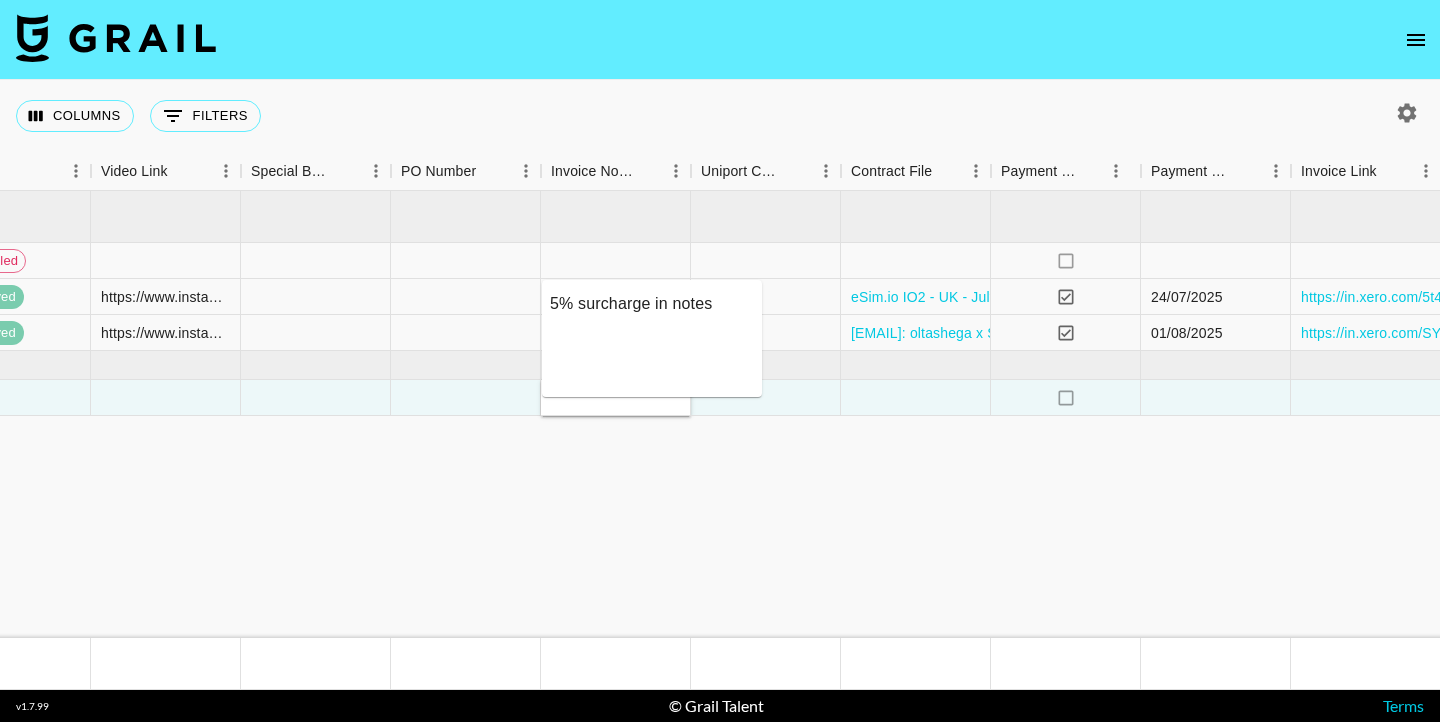 drag, startPoint x: 612, startPoint y: 333, endPoint x: 654, endPoint y: 301, distance: 52.801514 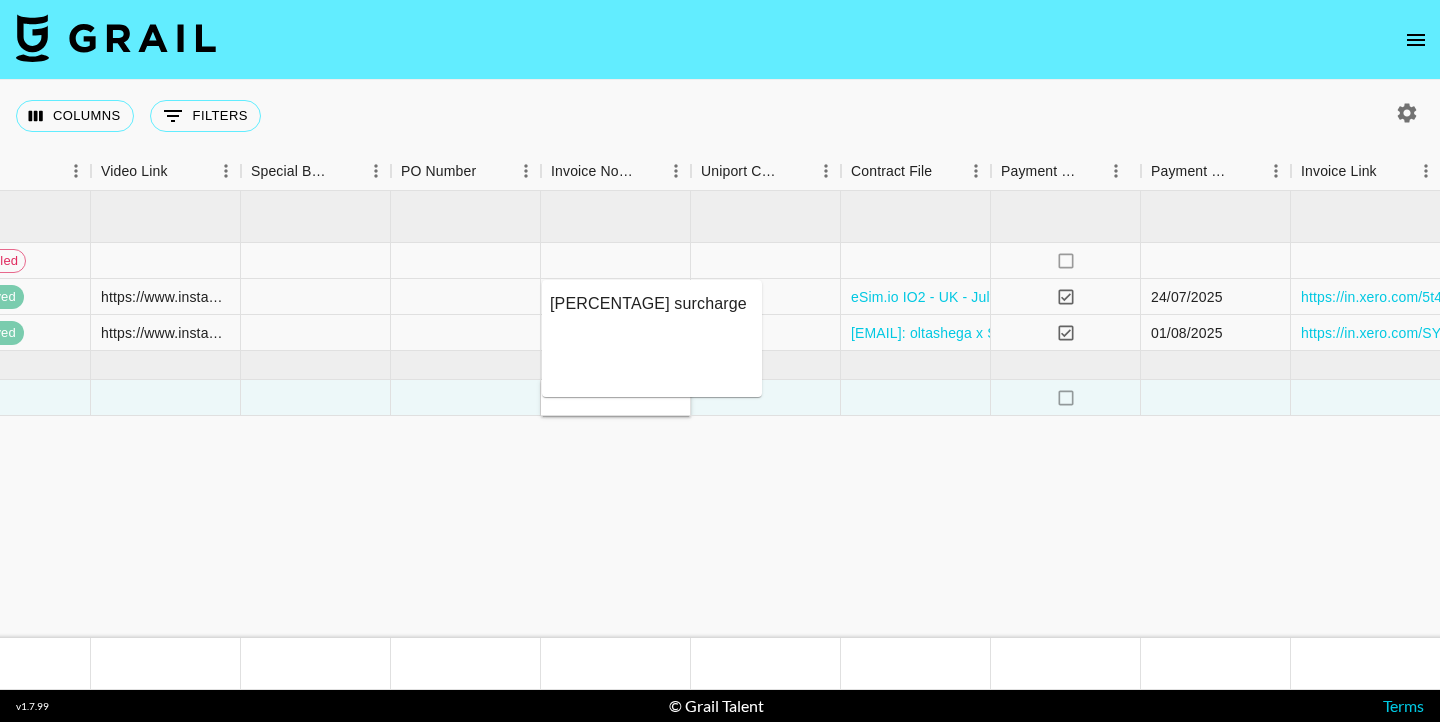 type on "[PERCENTAGE] surcharge" 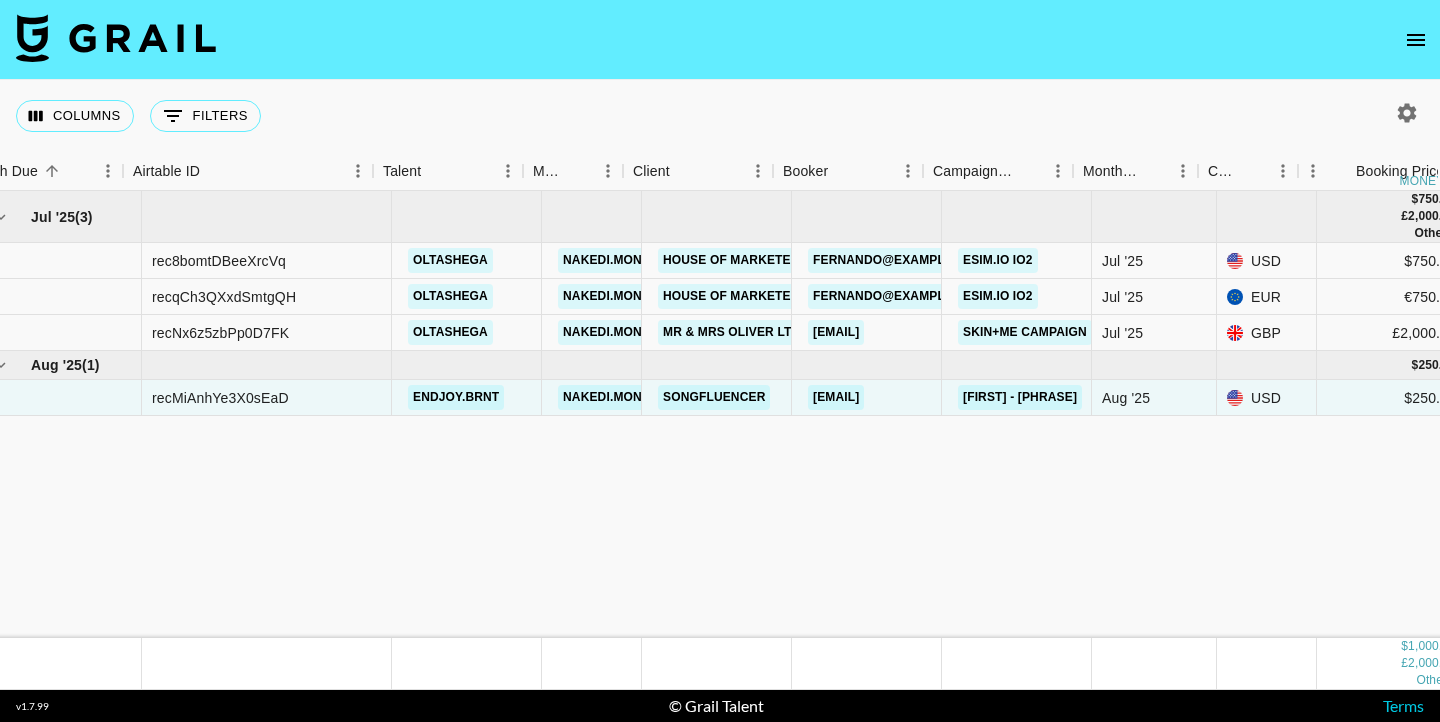 scroll, scrollTop: 0, scrollLeft: 0, axis: both 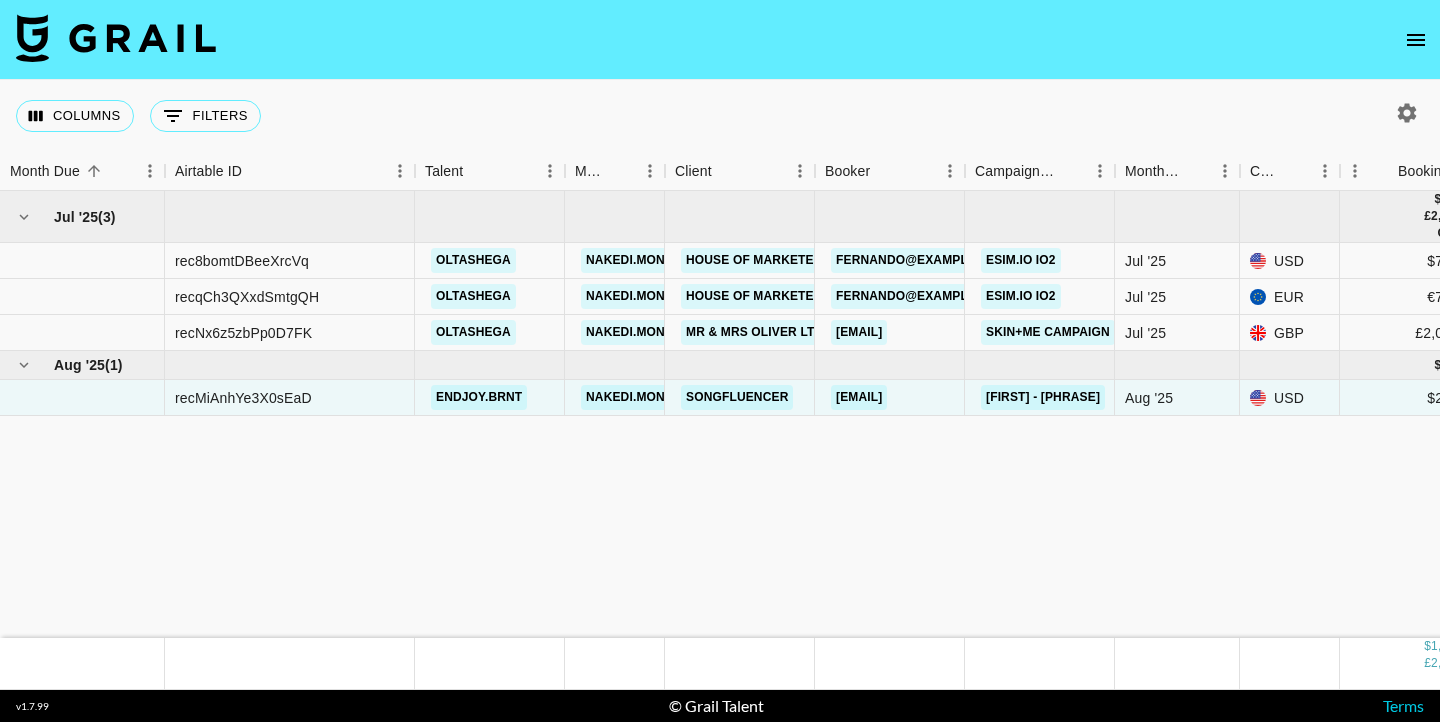 click on "[MONTH] '[YEAR]  ( [NUMBER] ) $[PRICE] £ [PRICE] Other* $ [PRICE] £ [PRICE] Other* rec8bomtDBeeXrcVq Oltashega [EMAIL] [COMPANY]  [EMAIL] eSIM.io IO2  [MONTH] '[YEAR]  USD $[PRICE] no $[PRICE] cancelled no recqCh3QXxdSmtgQH Oltashega [EMAIL] [COMPANY]  [EMAIL] eSIM.io IO2  [MONTH] '[YEAR]  EUR €[PRICE] no €[PRICE] approved https://www.instagram.com/reel/DMbVTE4ID7h/ eSim.io IO2 - UK - [MONTH] _ [NUMBER] x oltashega - Preview (1).pdf yes [DATE] https://in.xero.com/5t4TBuk3TX0ON0Sa7sF2F6wuFDSZDuWtQH32Zfsl recNx6z5zbPp0D7FK Oltashega [EMAIL] Mr & Mrs Oliver Ltd [EMAIL] [COMPANY] Campaign [MONTH] '[YEAR]  GBP £[PRICE] no £[PRICE] approved https://www.instagram.com/stories/oltashega/ @oltashega x Skin + Me_ Influencer Brief.docx (2) (1).pdf yes [DATE] https://in.xero.com/SYj4WKS8tUTy8aBi5nUDDutQgY3p0MJ2c0NETcUz [MONTH] '[YEAR]  ( [NUMBER] ) $[PRICE] $ [PRICE] recMiAnhYe3X0sEaD endjoy.brnt [MONTH] '" at bounding box center (1660, 414) 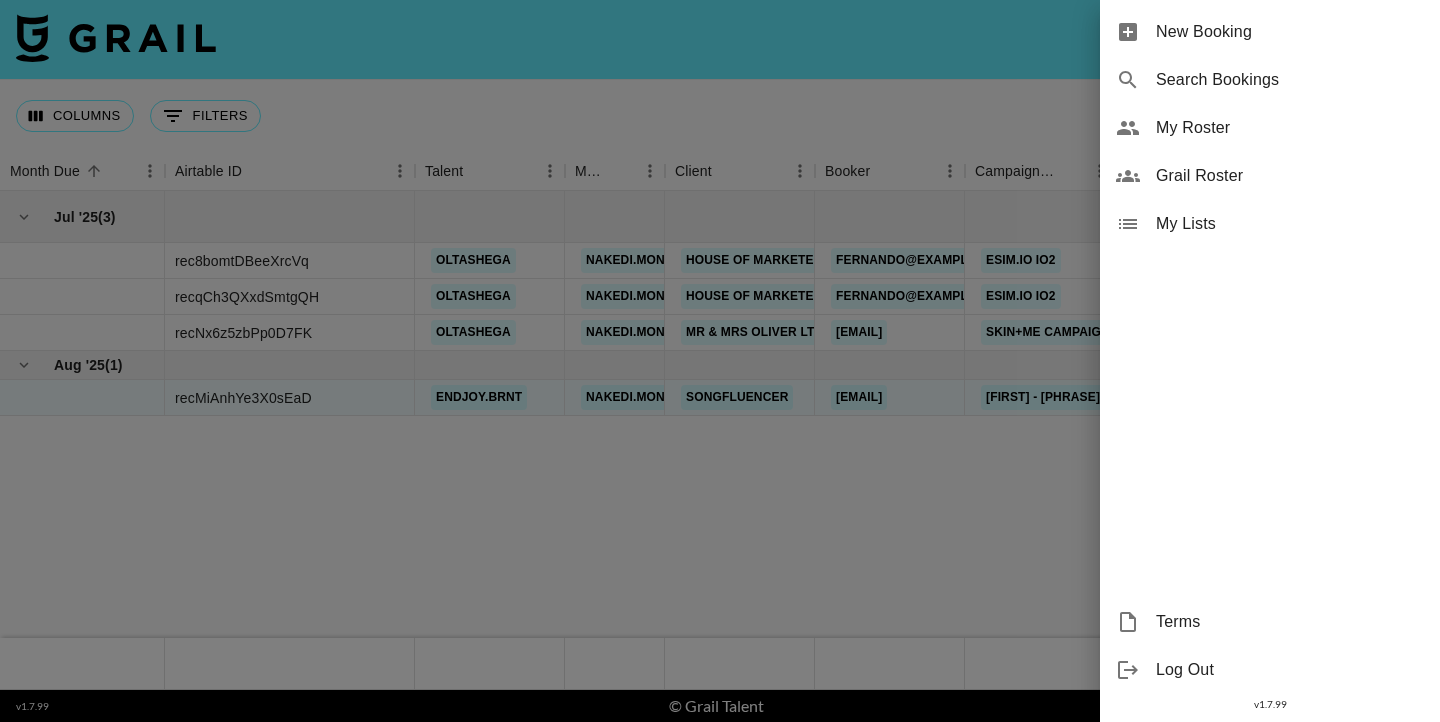 click on "New Booking" at bounding box center (1290, 32) 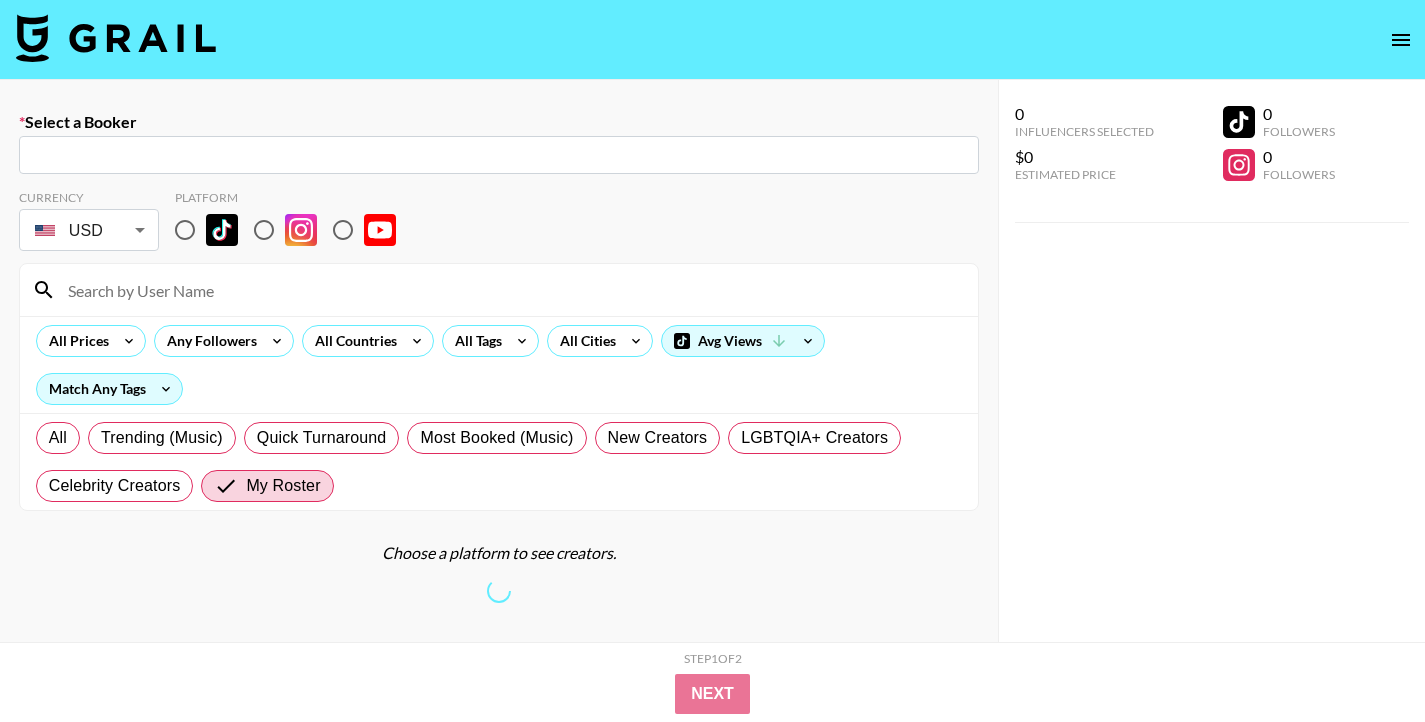 click at bounding box center [499, 155] 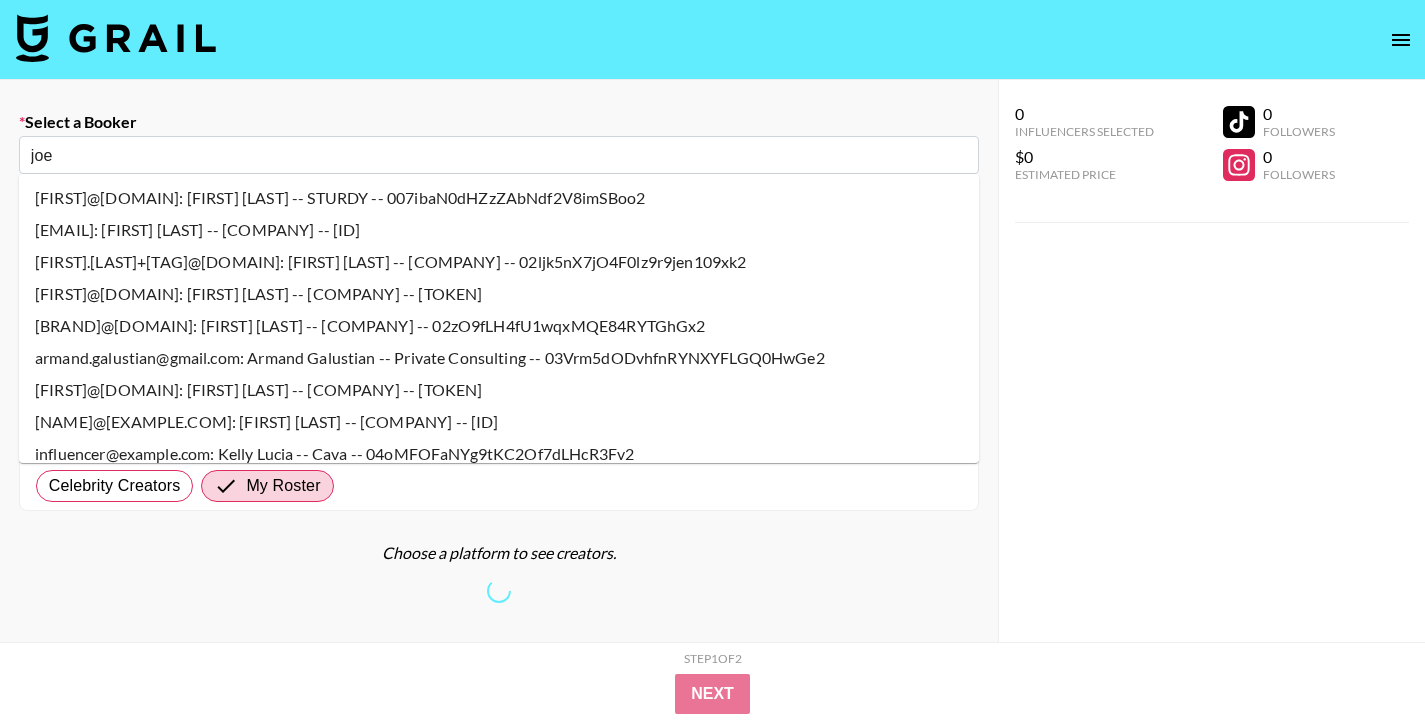 click on "joe" at bounding box center (499, 155) 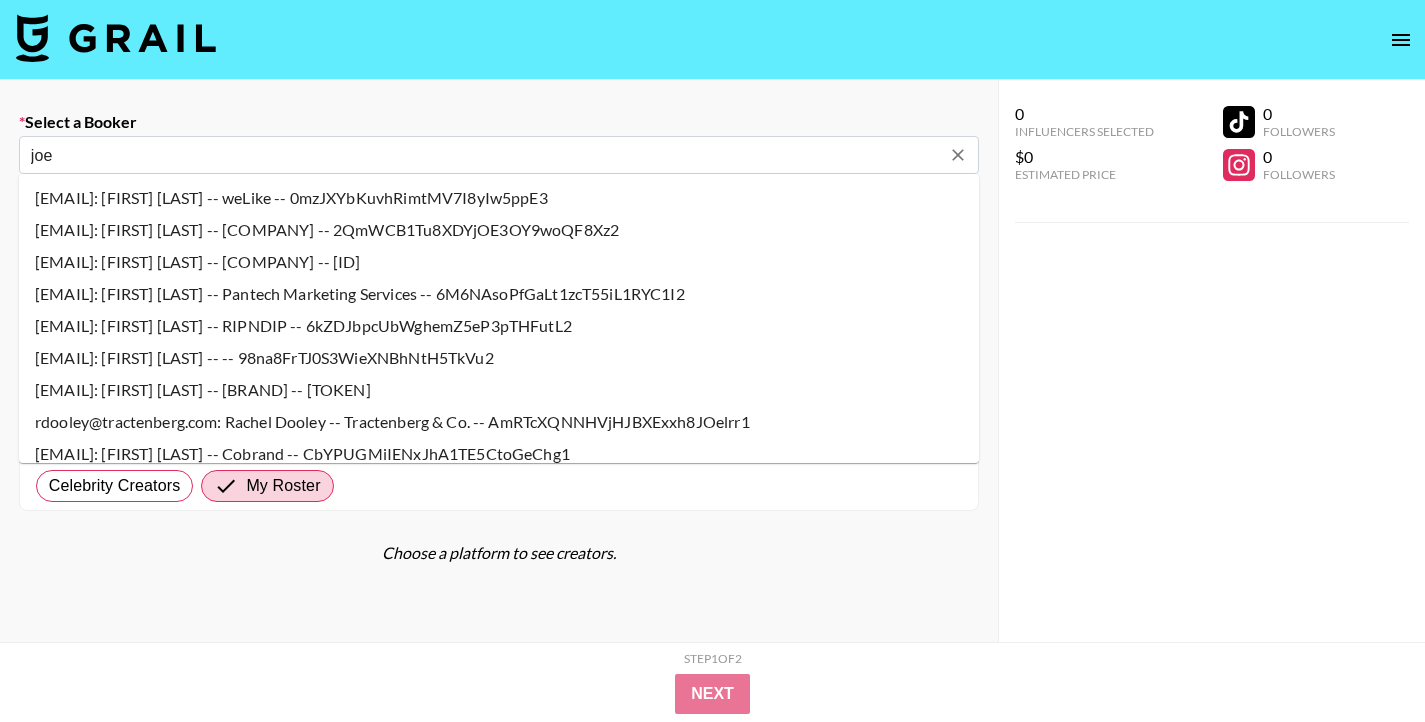 click on "joe" at bounding box center (485, 155) 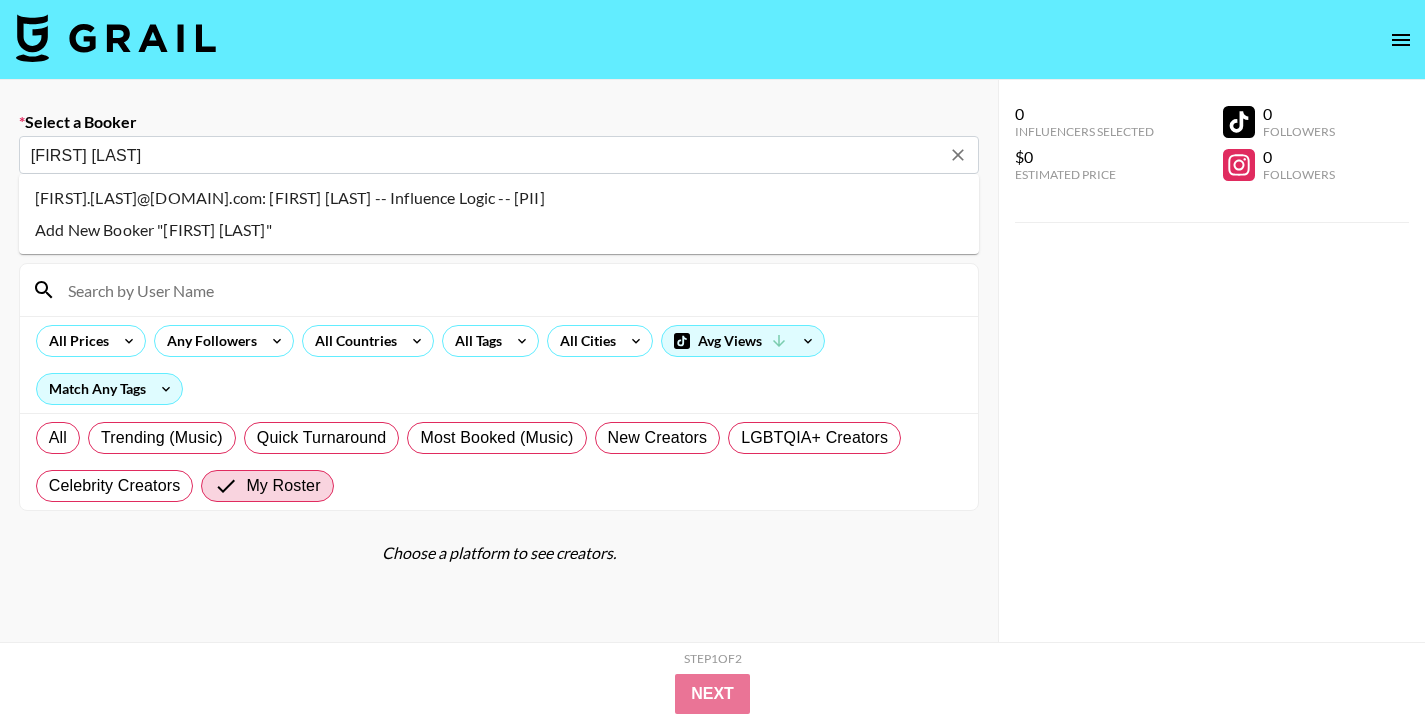 click on "[FIRST].[LAST]@[DOMAIN].com: [FIRST] [LAST] -- Influence Logic -- [PII]" at bounding box center (499, 198) 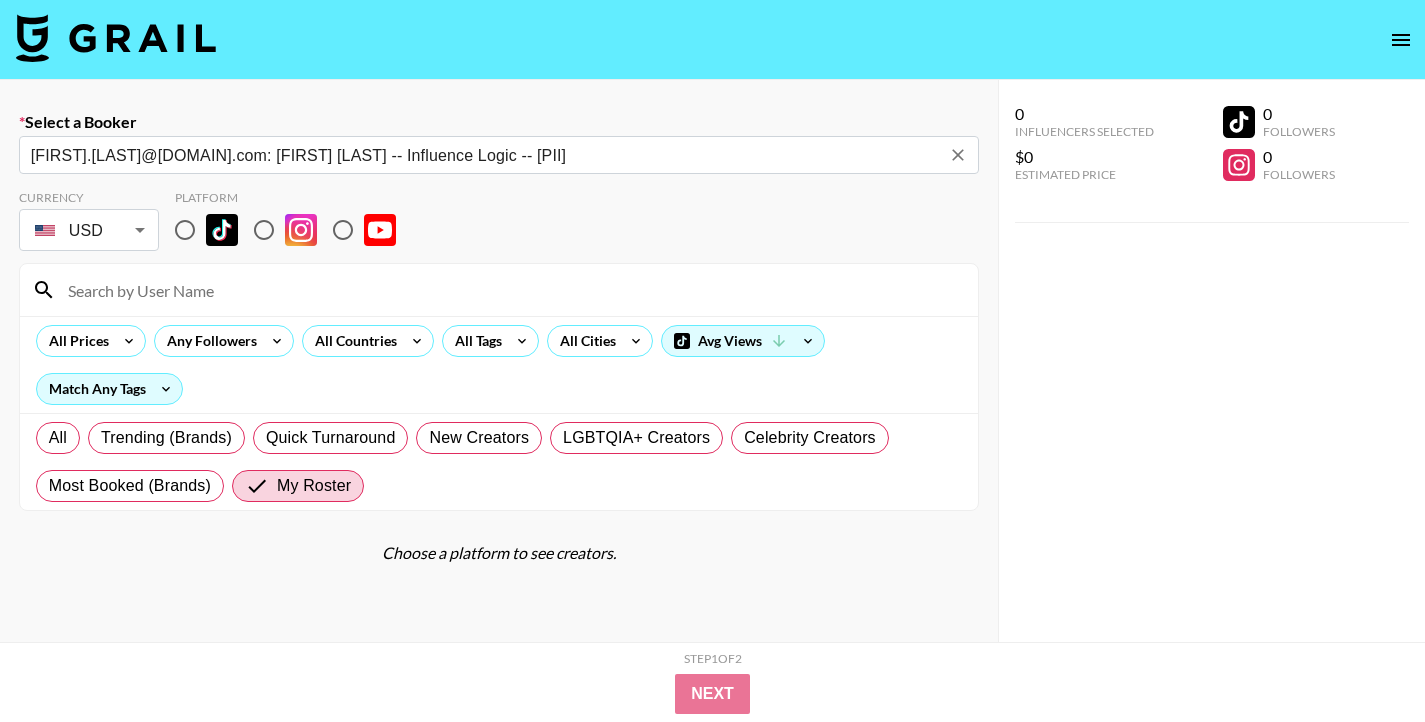 click at bounding box center (511, 290) 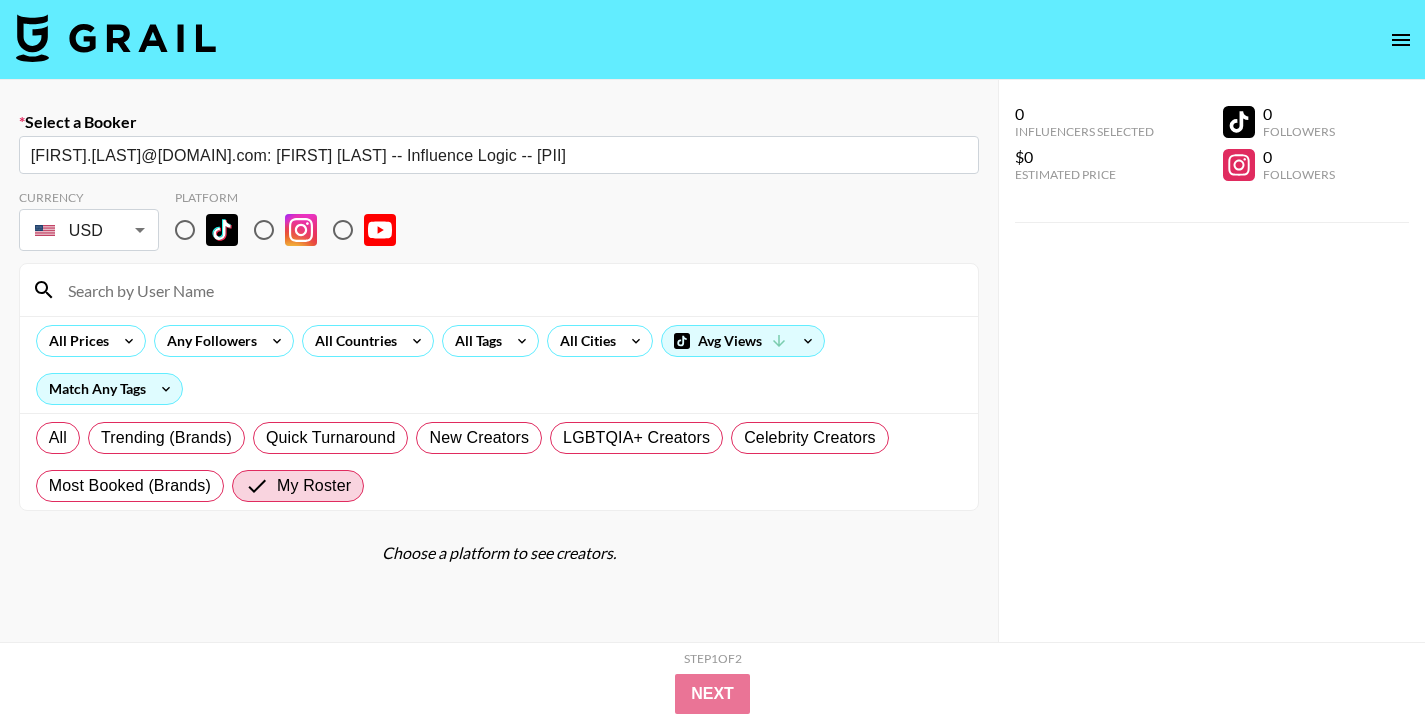 click at bounding box center [343, 230] 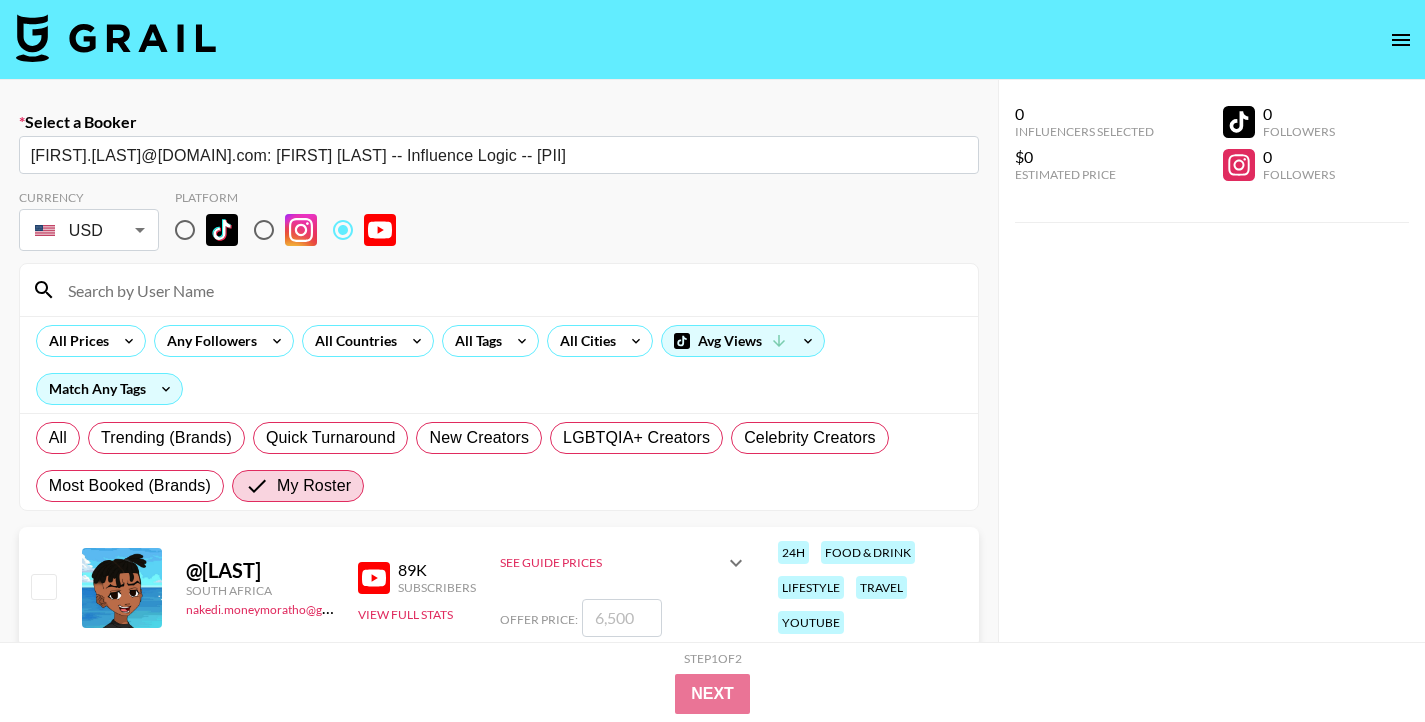 click at bounding box center (622, 618) 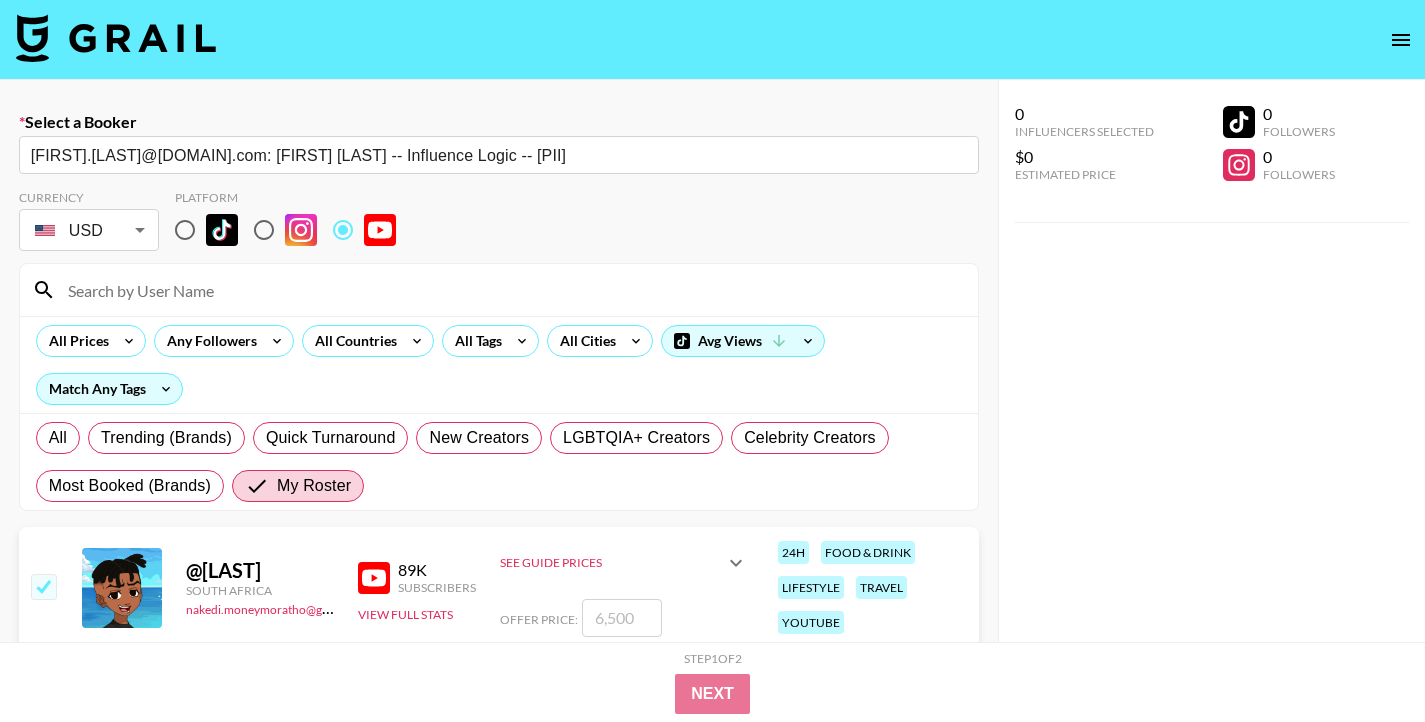 checkbox on "true" 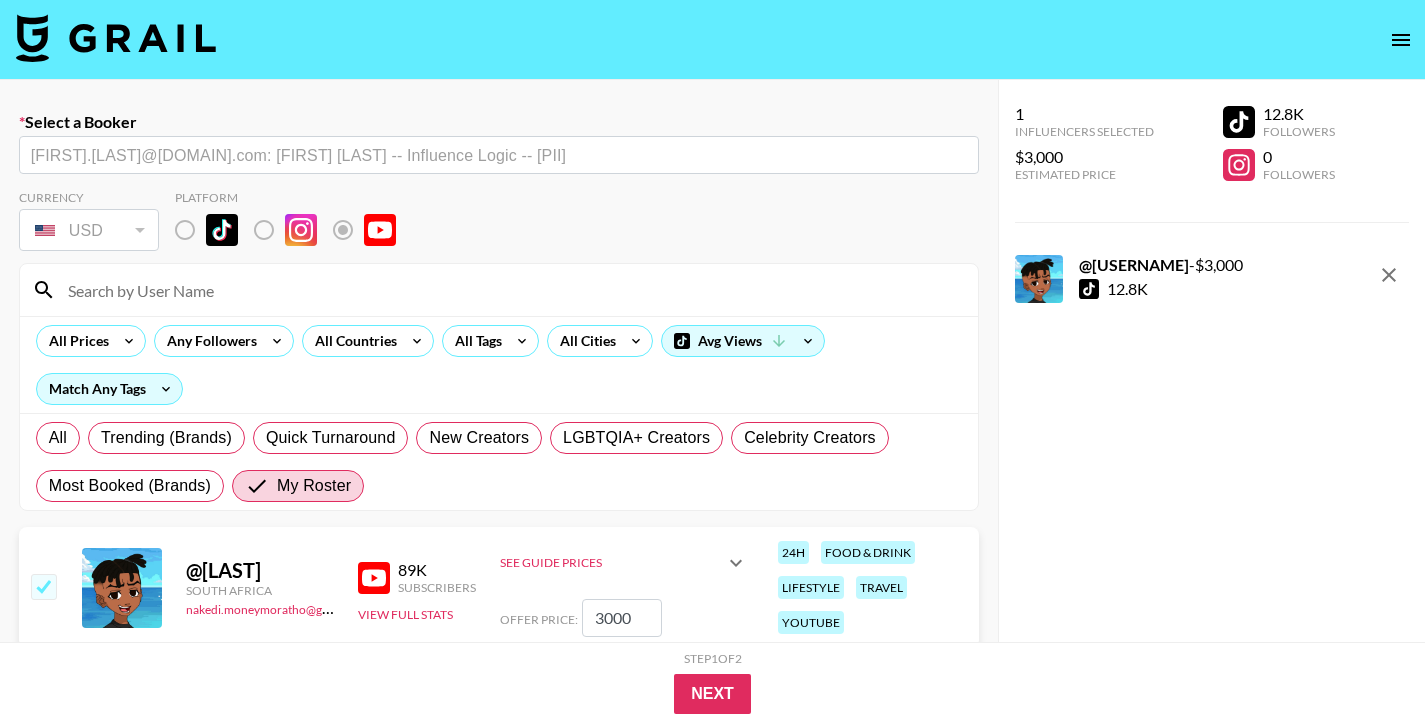 type on "3000" 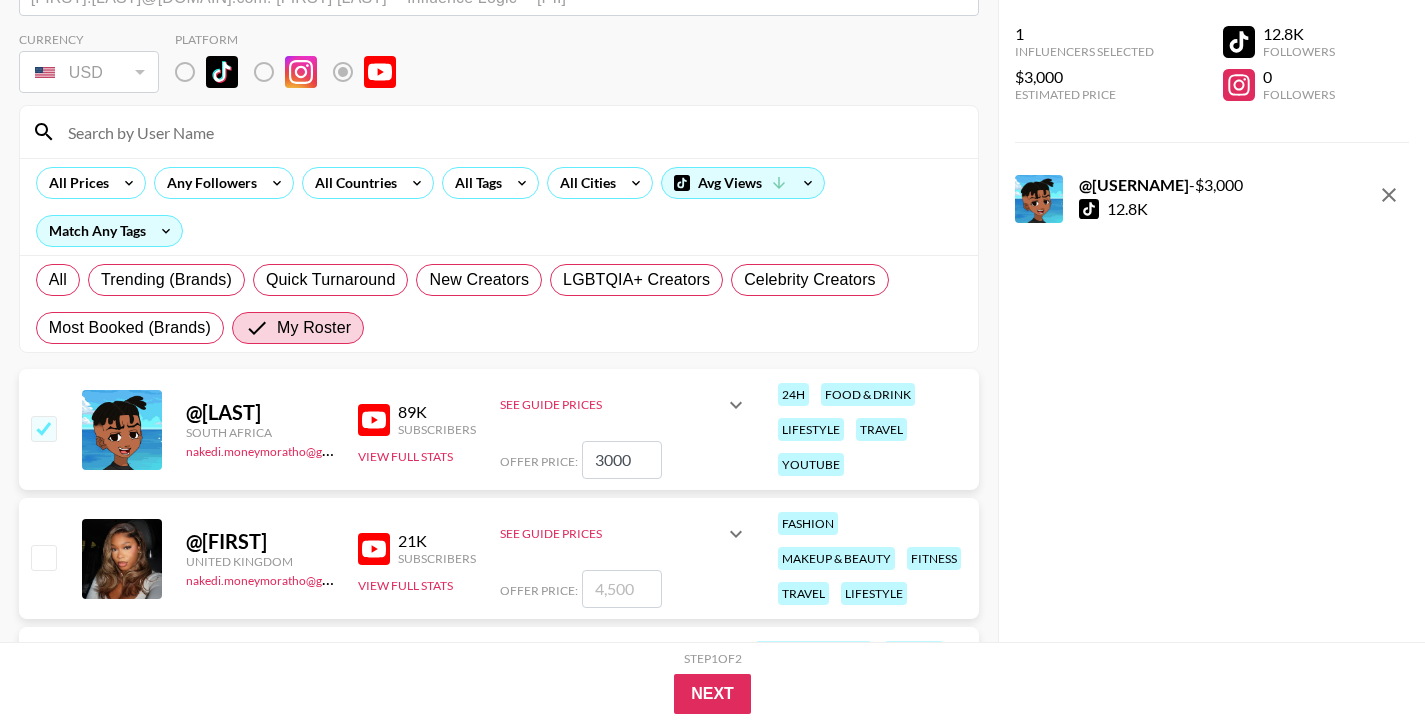 scroll, scrollTop: 176, scrollLeft: 0, axis: vertical 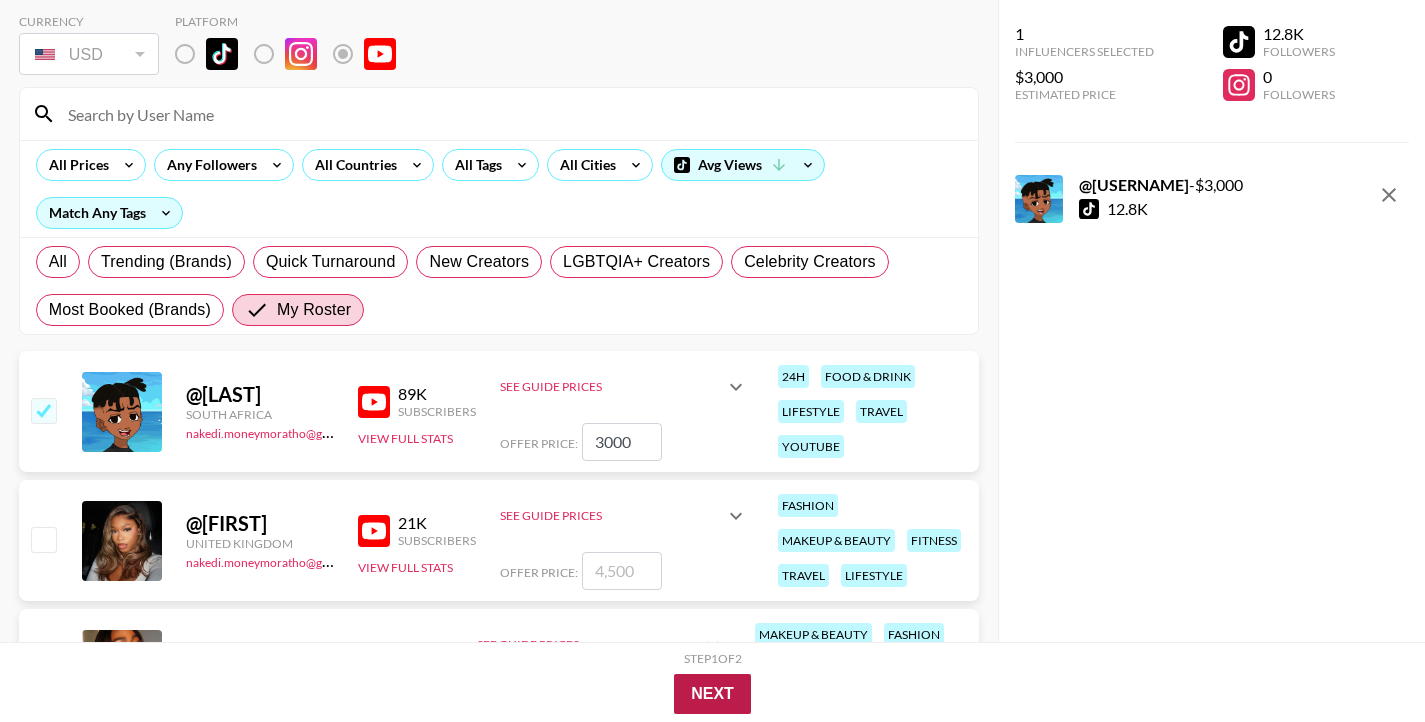 click on "Next" at bounding box center (712, 694) 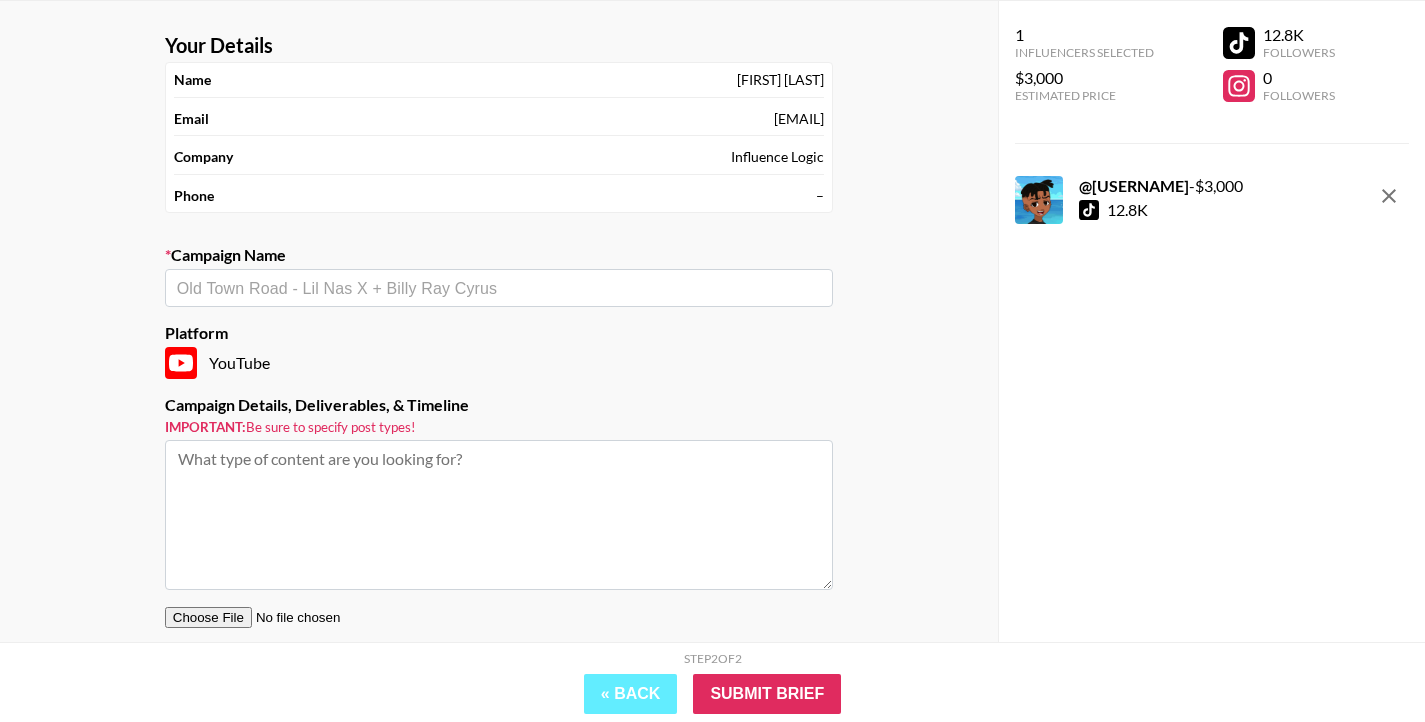 scroll, scrollTop: 0, scrollLeft: 0, axis: both 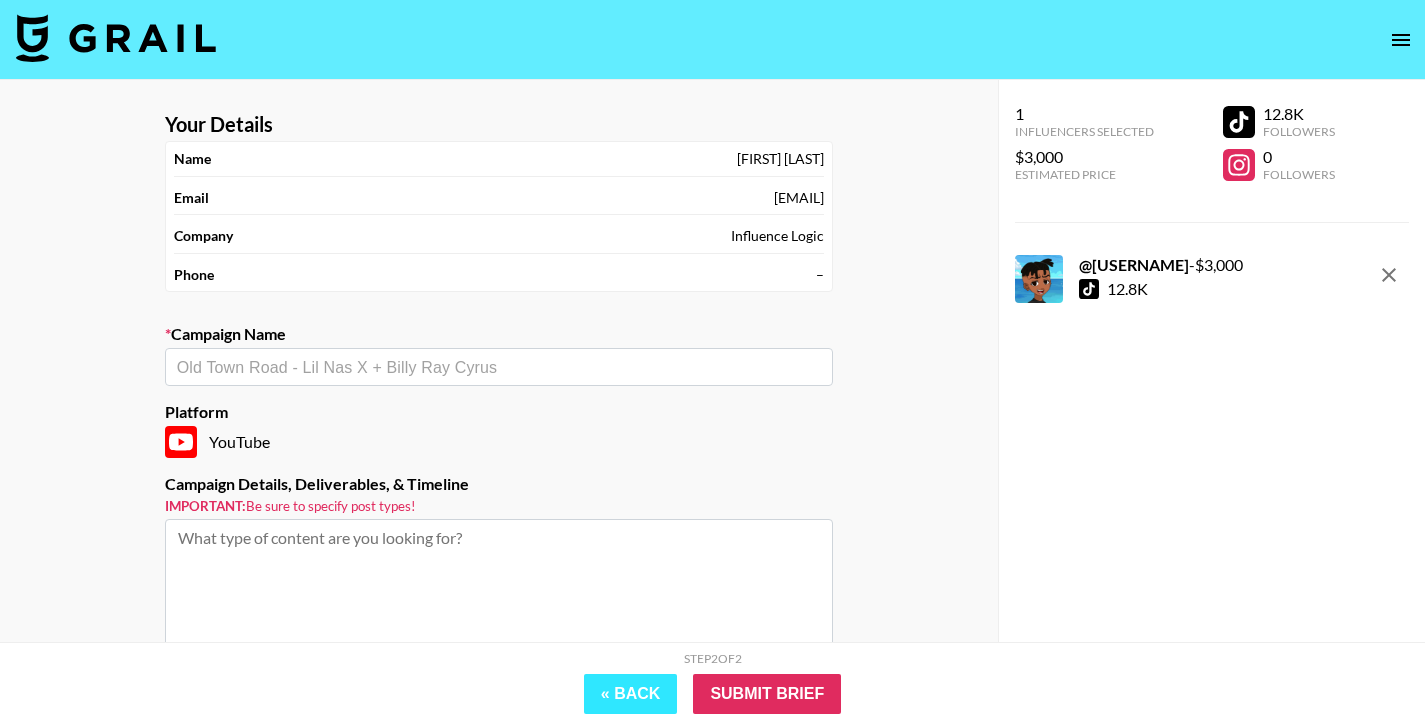 click on "« Back" at bounding box center (631, 694) 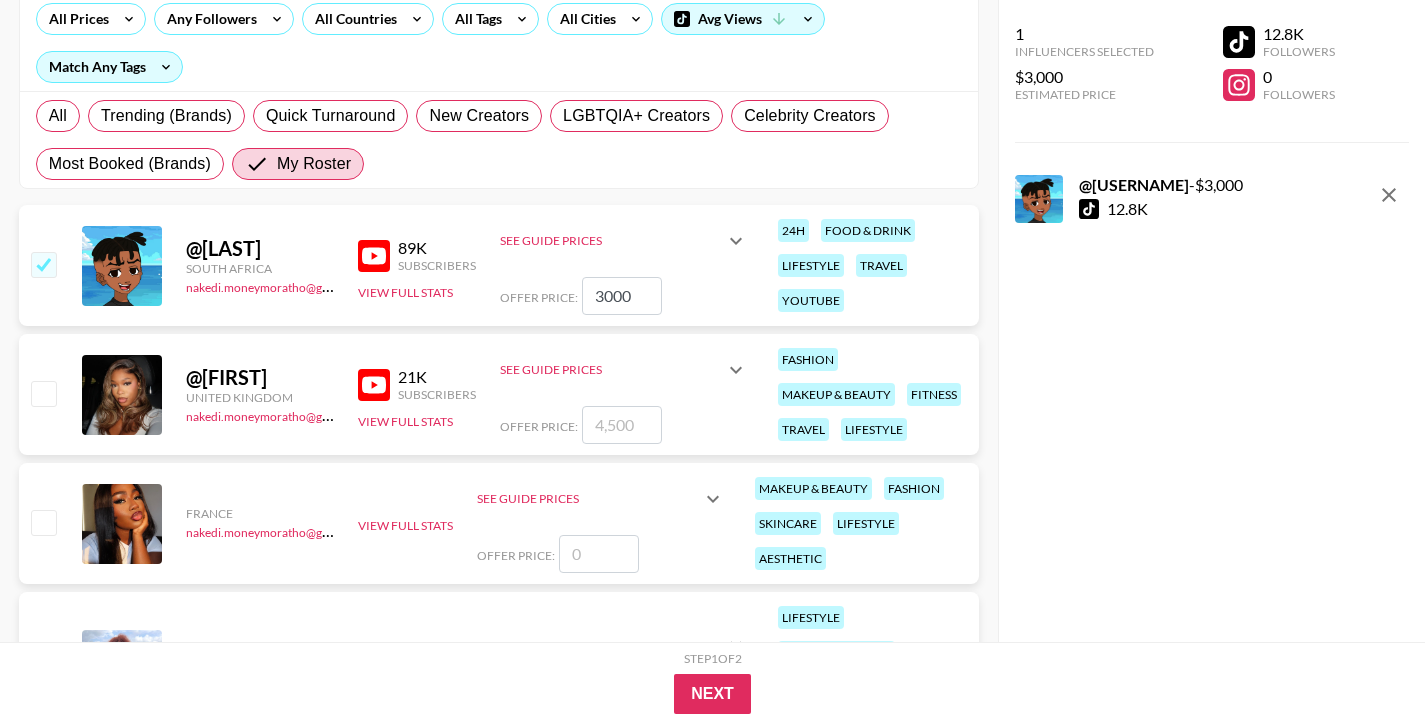scroll, scrollTop: 0, scrollLeft: 0, axis: both 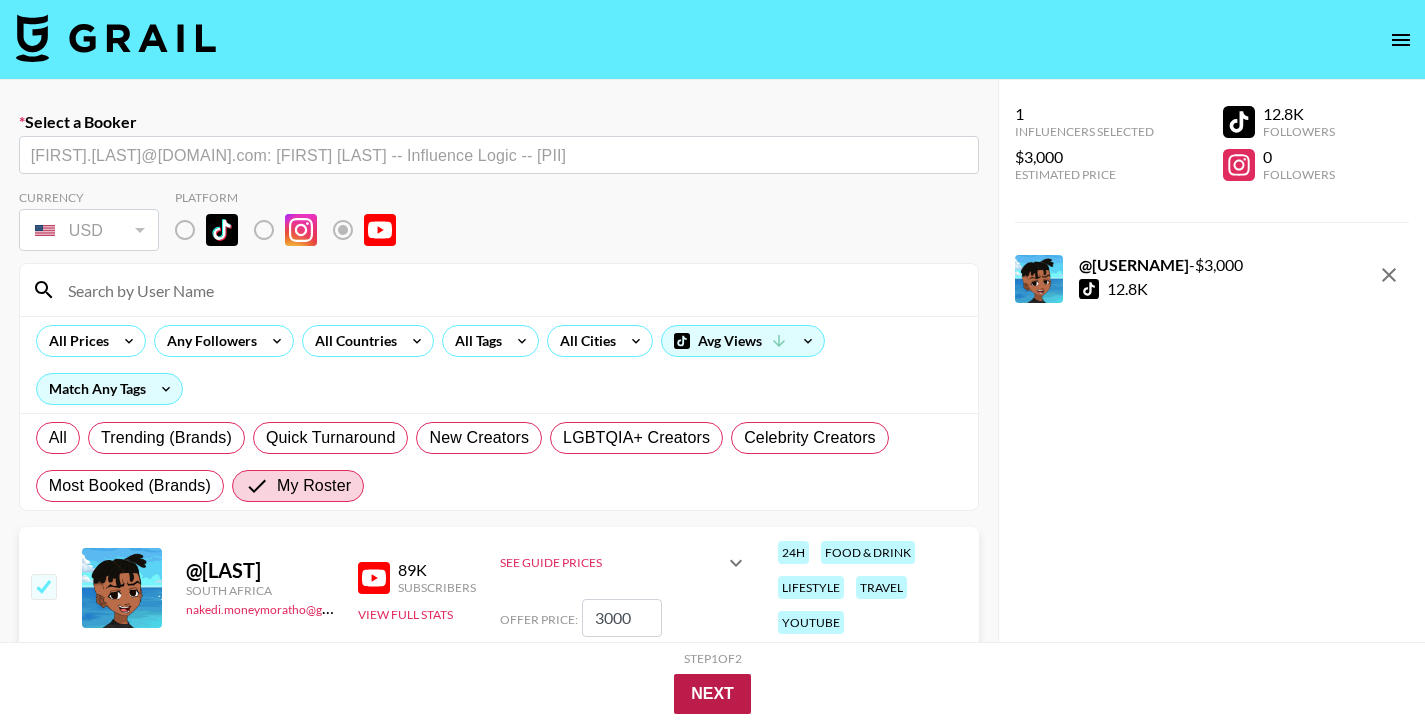 click on "Next" at bounding box center (712, 694) 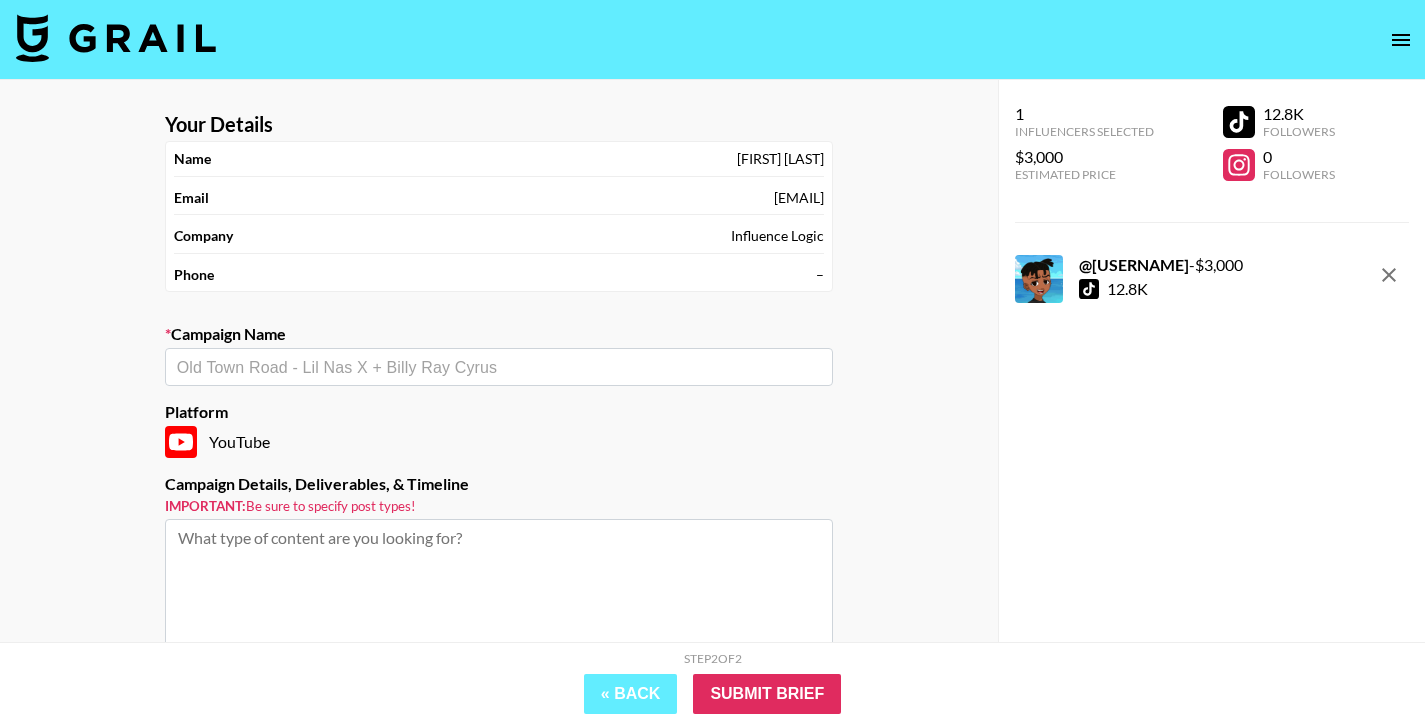 click at bounding box center (499, 367) 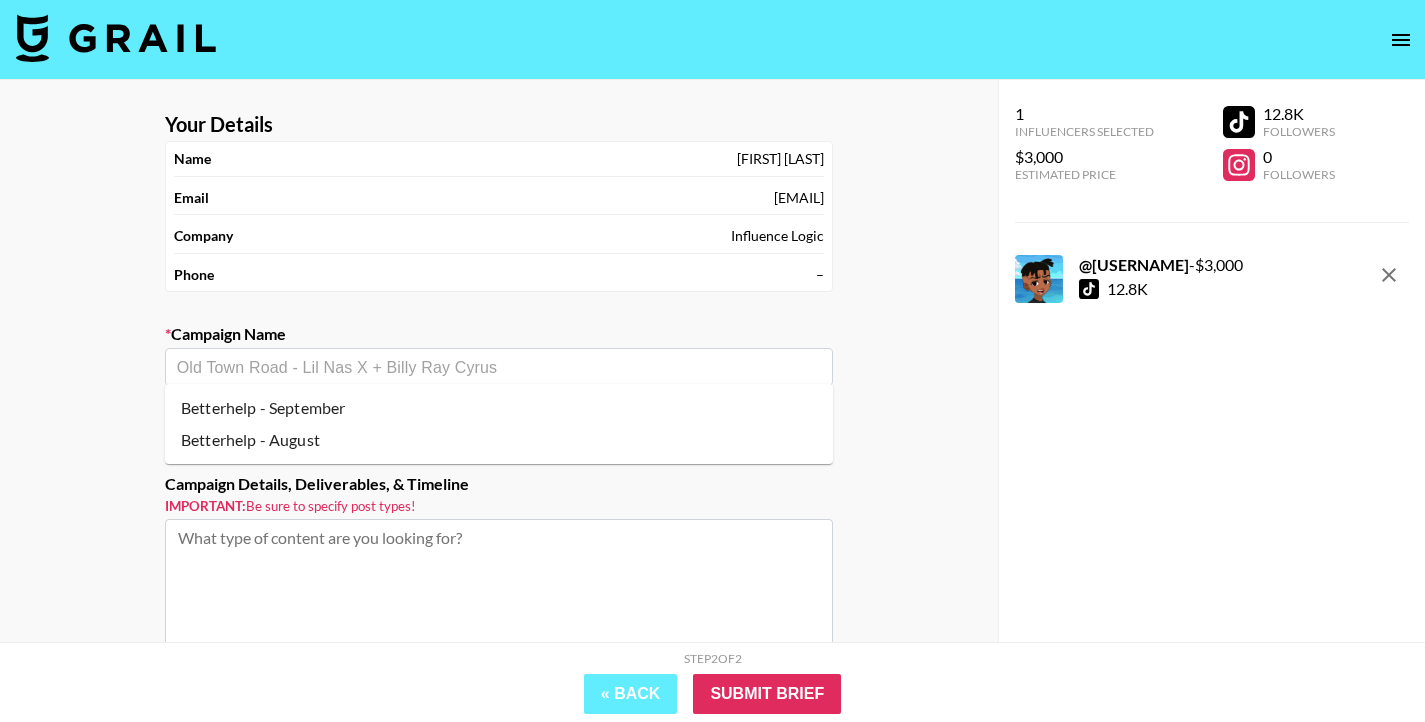 click on "Betterhelp - August" at bounding box center [499, 440] 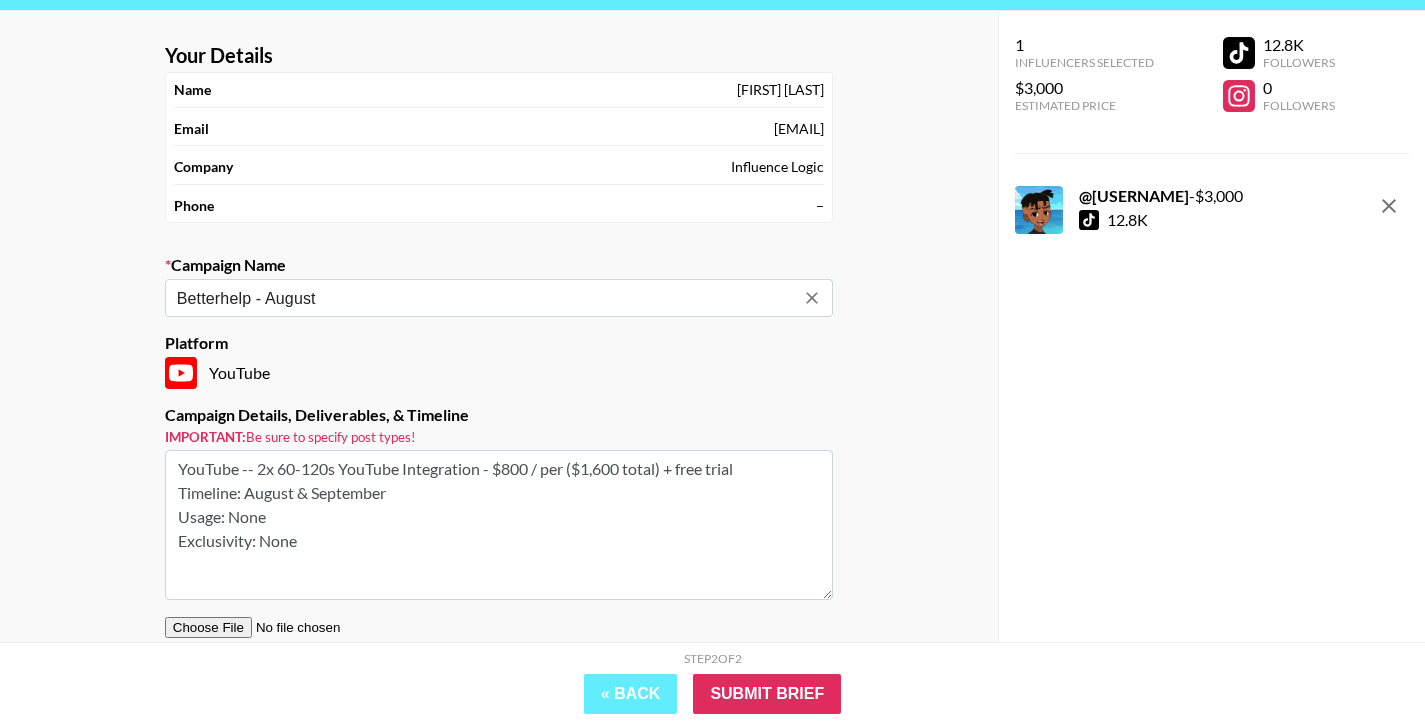 scroll, scrollTop: 0, scrollLeft: 0, axis: both 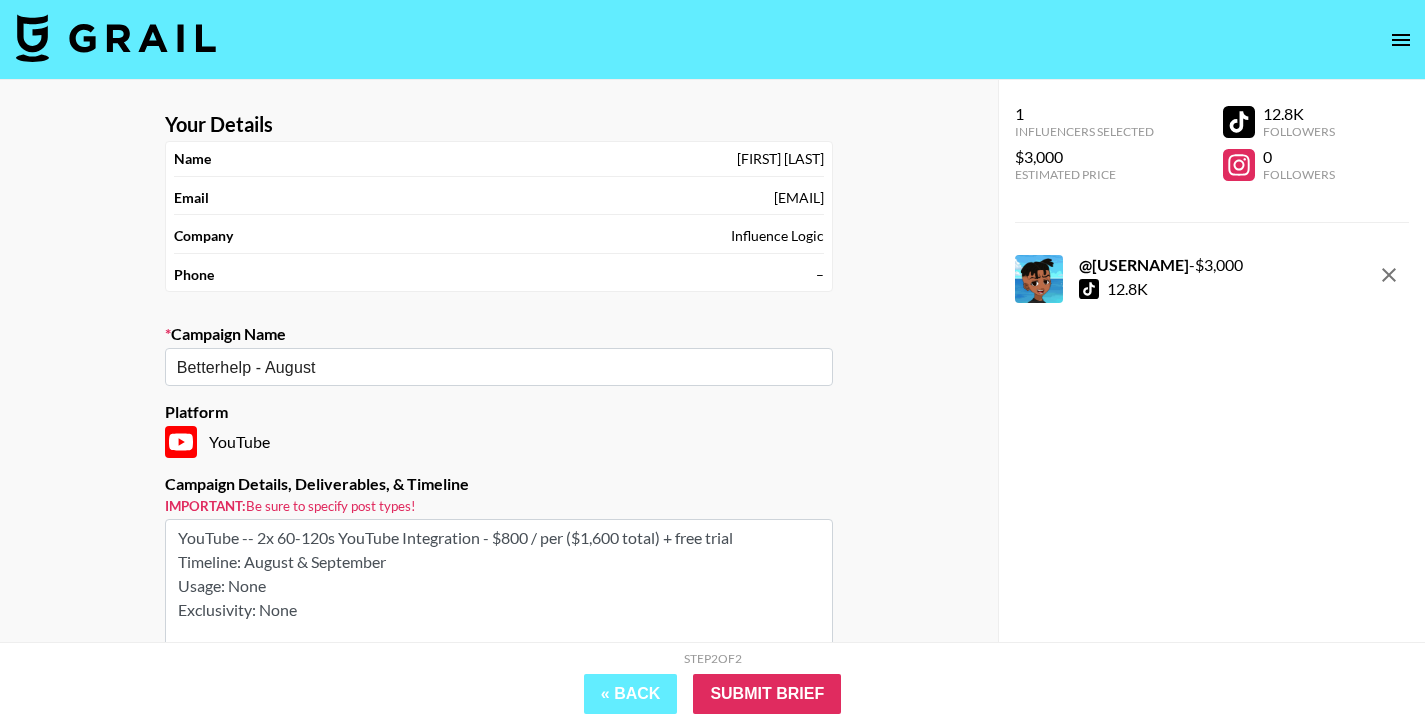 drag, startPoint x: 321, startPoint y: 606, endPoint x: 173, endPoint y: 520, distance: 171.17242 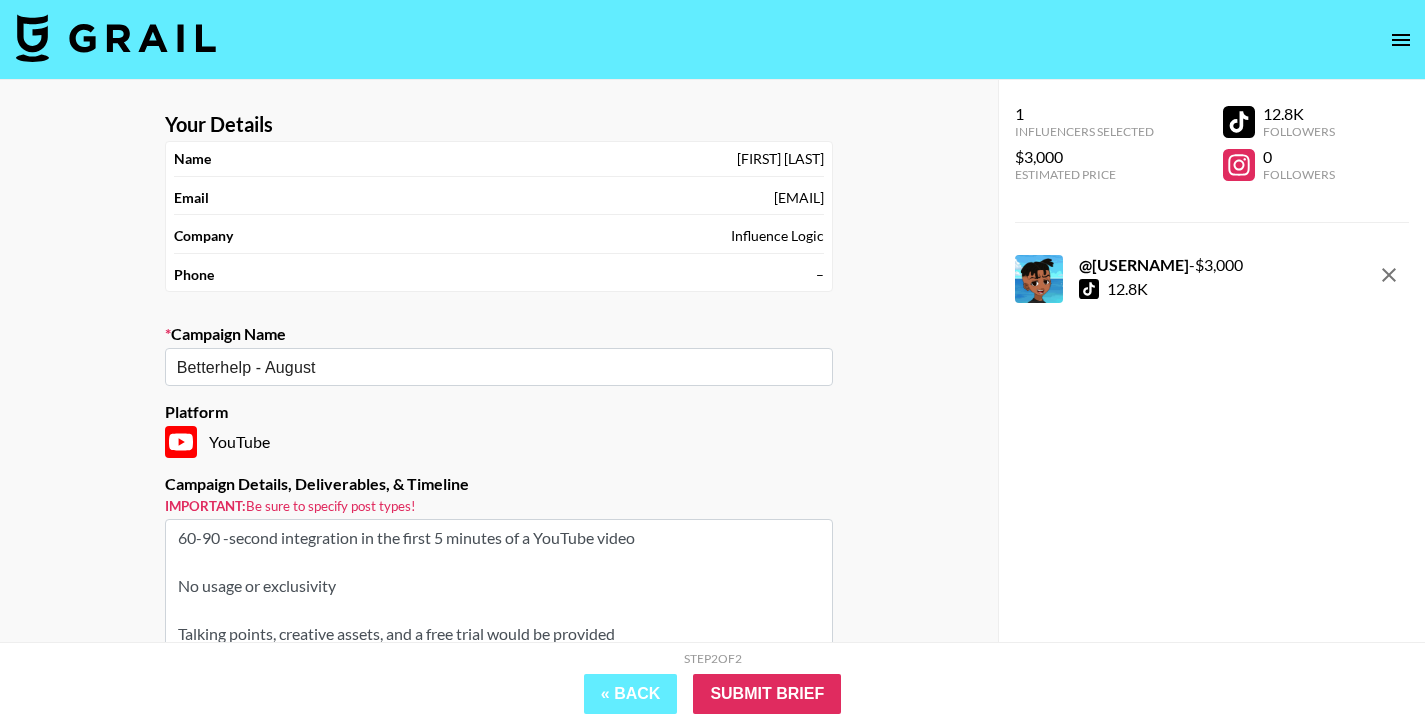 scroll, scrollTop: 29, scrollLeft: 0, axis: vertical 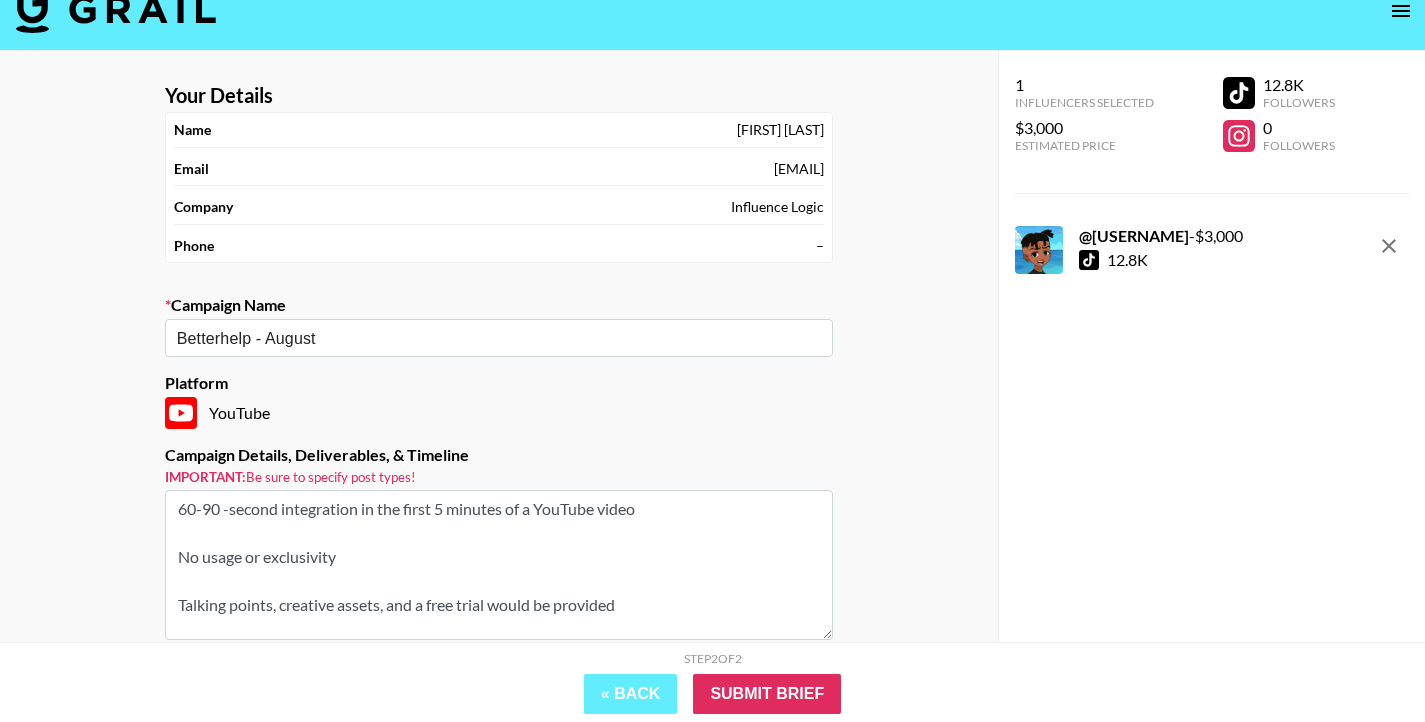 click on "60-90 -second integration in the first 5 minutes of a YouTube video
No usage or exclusivity
Talking points, creative assets, and a free trial would be provided" at bounding box center (499, 565) 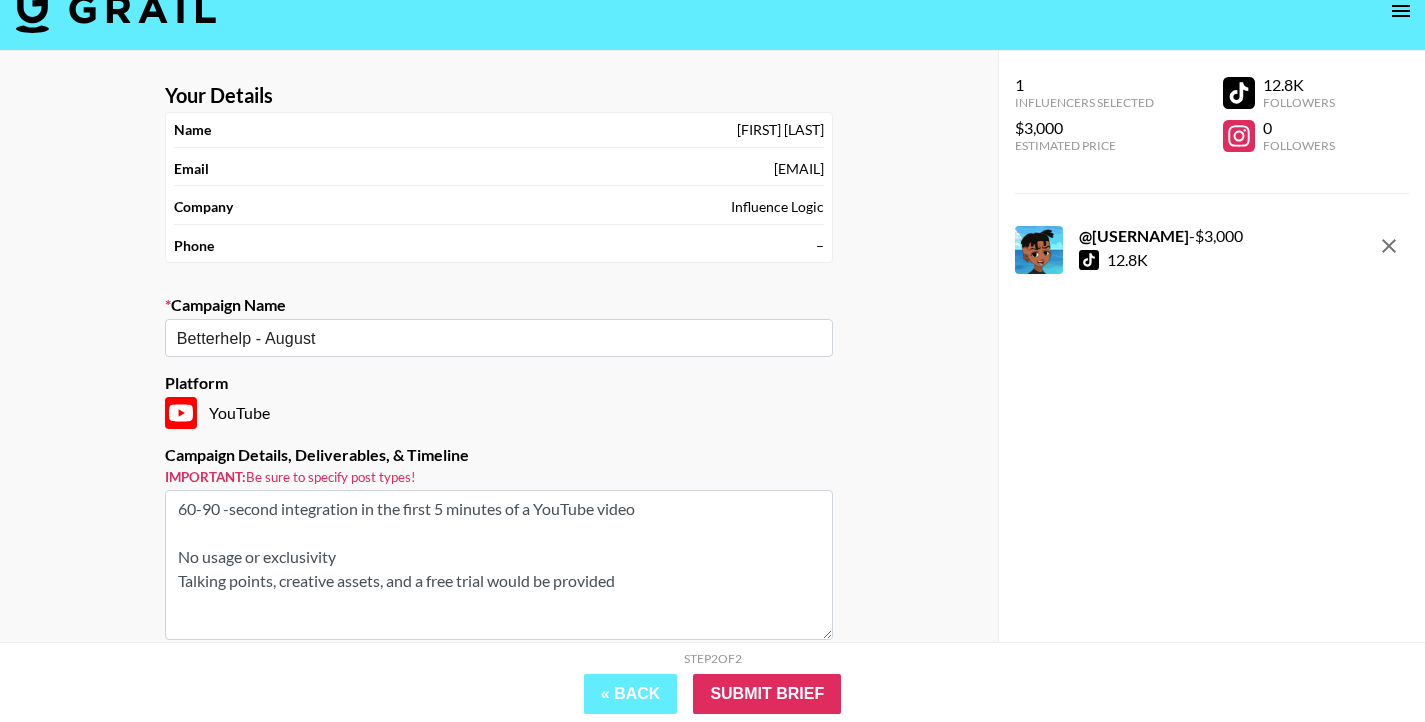 click on "60-90 -second integration in the first 5 minutes of a YouTube video
No usage or exclusivity
Talking points, creative assets, and a free trial would be provided" at bounding box center (499, 565) 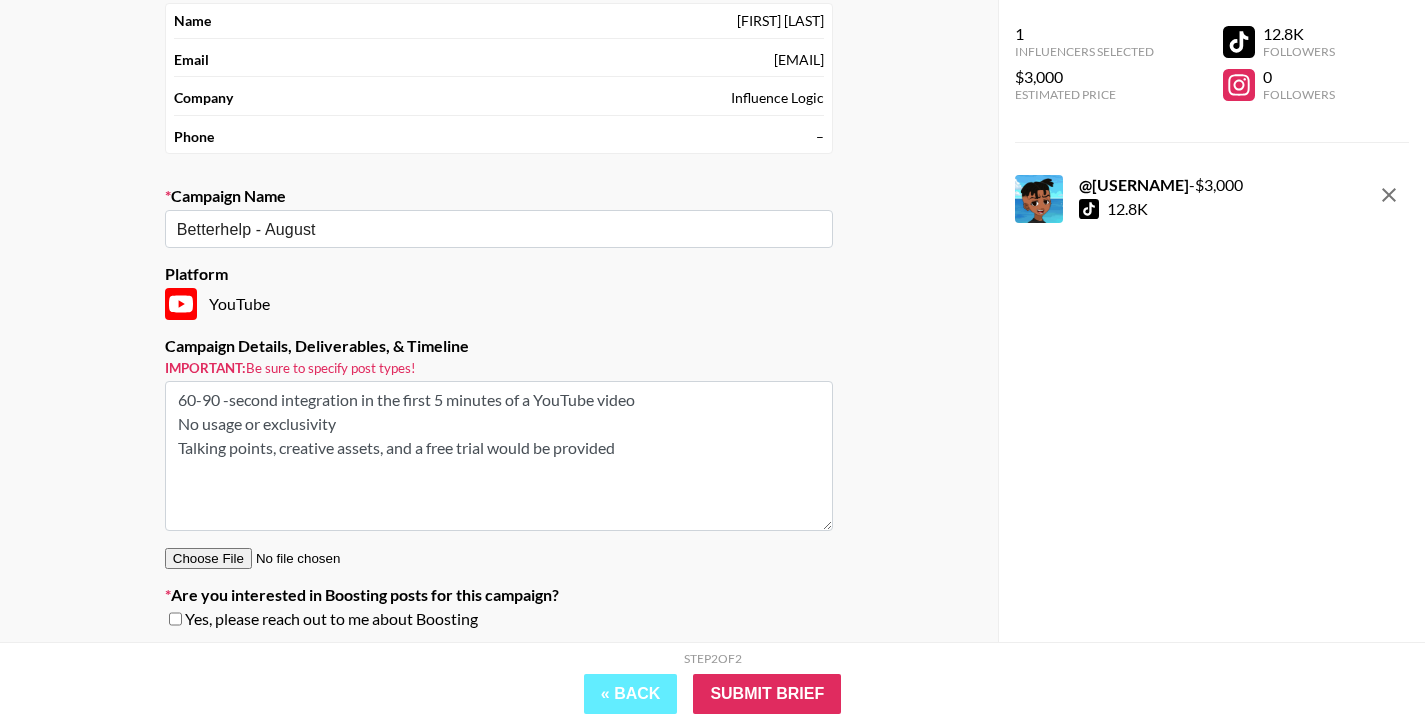 scroll, scrollTop: 201, scrollLeft: 0, axis: vertical 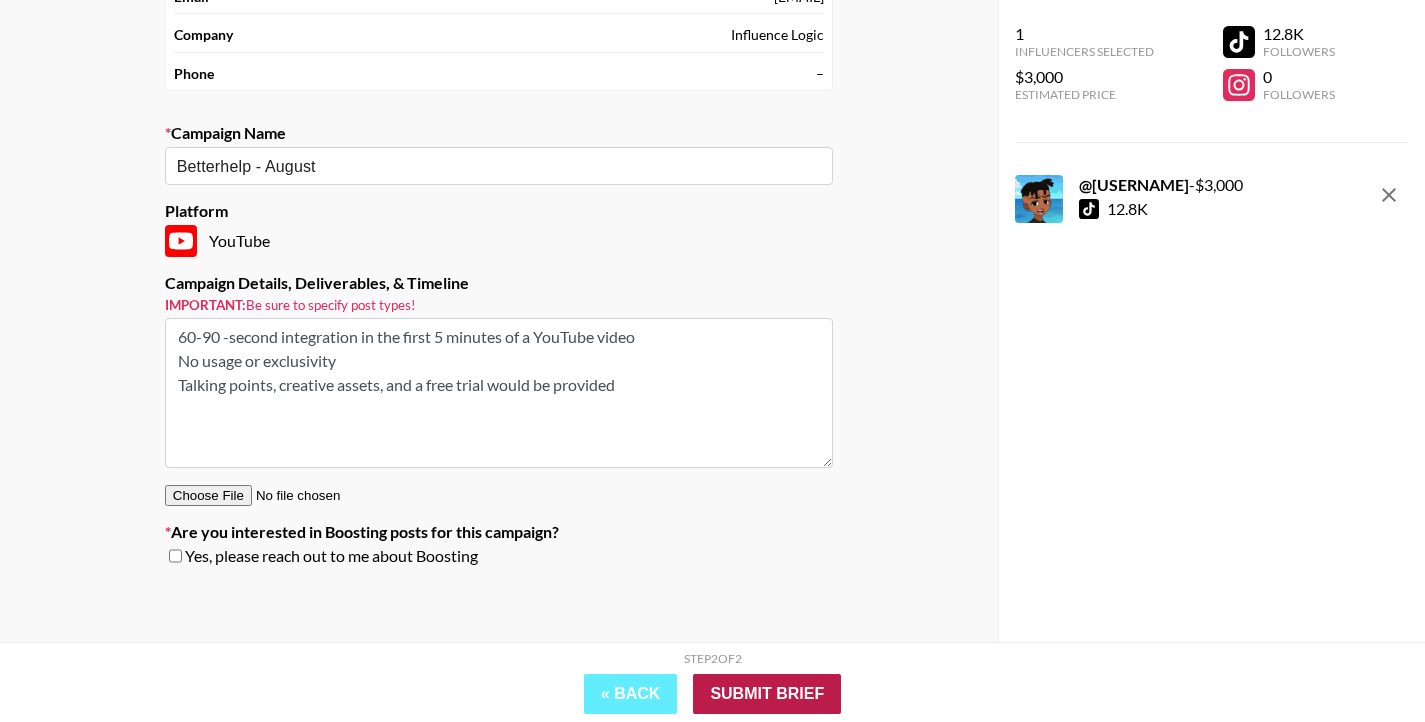 type on "60-90 -second integration in the first 5 minutes of a YouTube video
No usage or exclusivity
Talking points, creative assets, and a free trial would be provided" 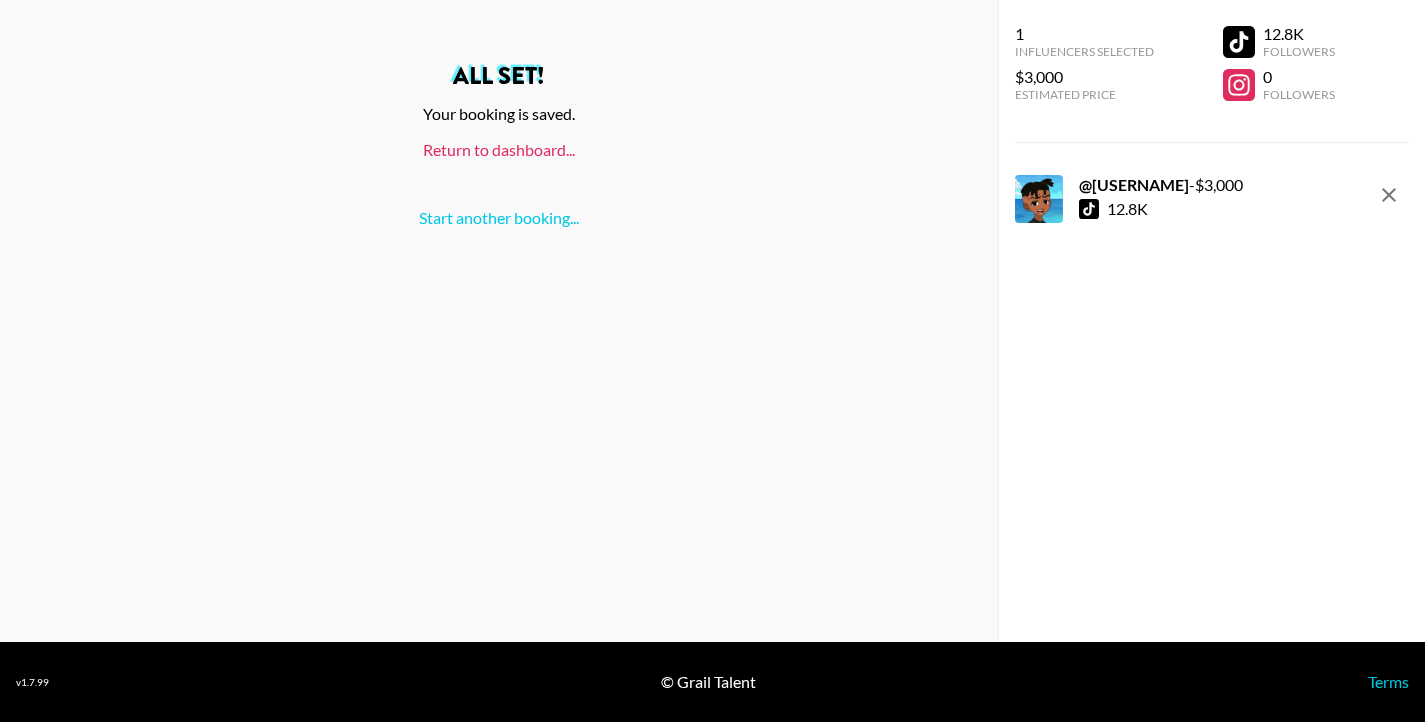 click on "Return to dashboard..." at bounding box center [499, 149] 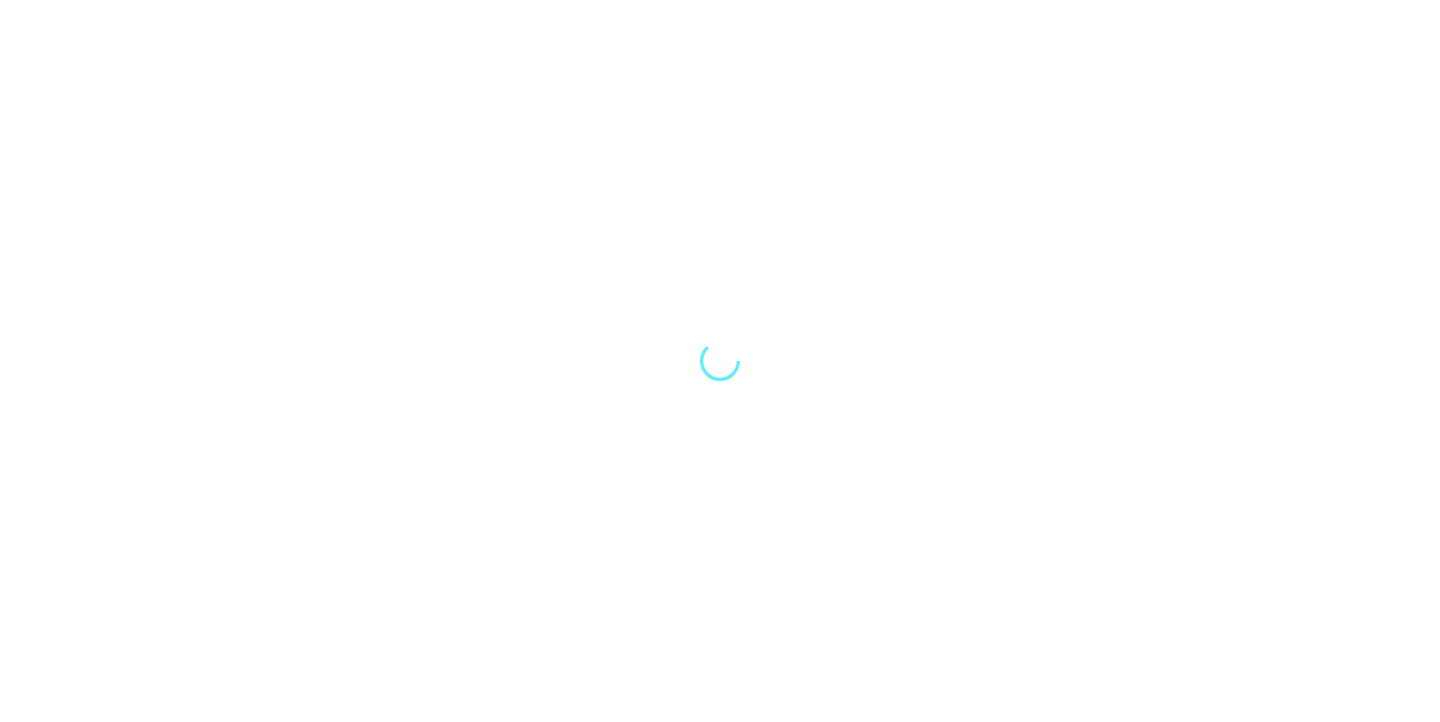 scroll, scrollTop: 0, scrollLeft: 0, axis: both 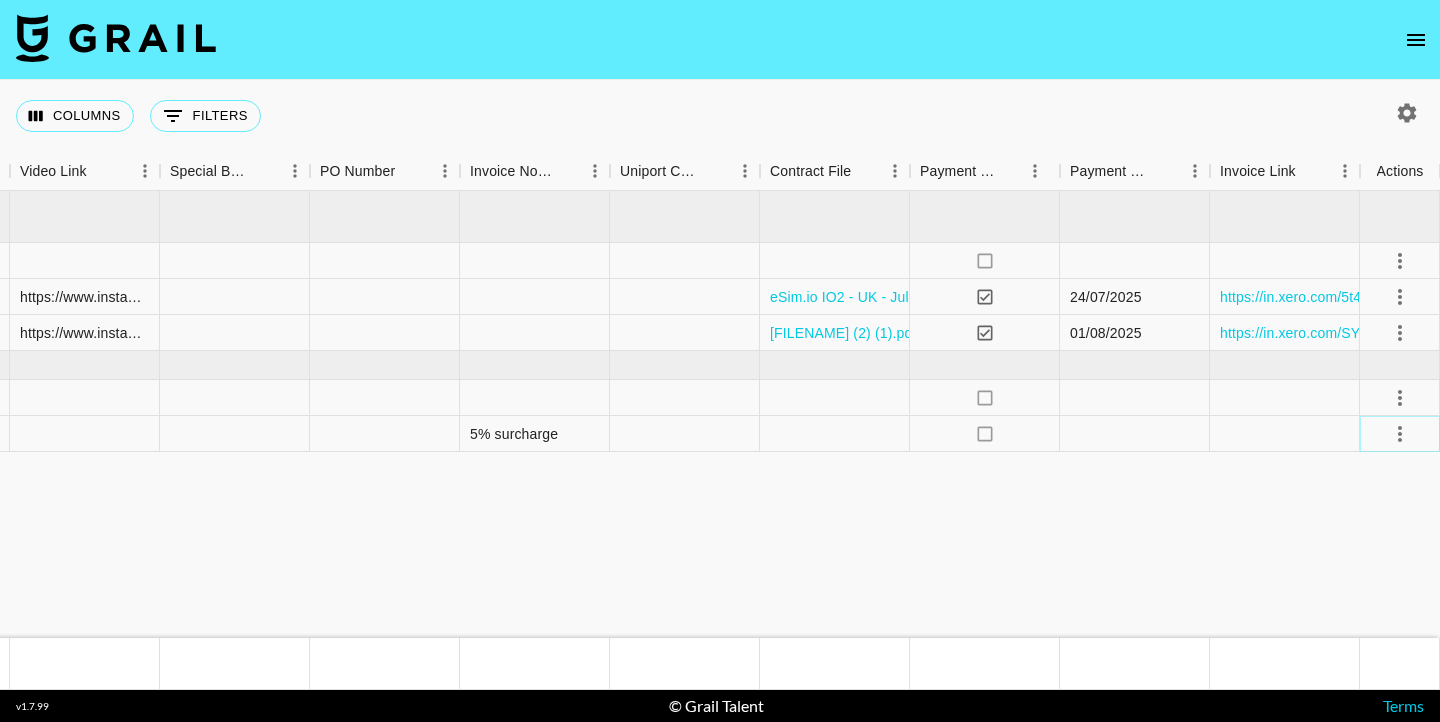 click 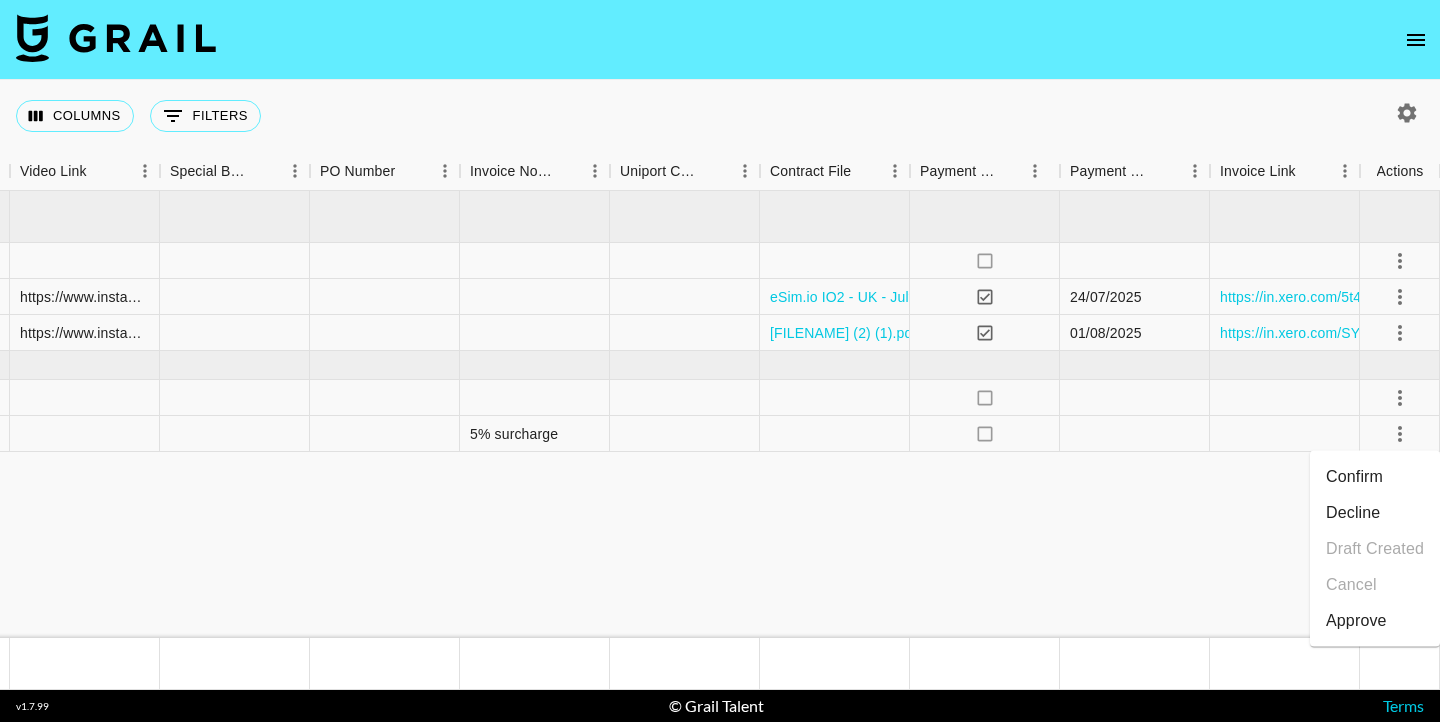 click on "Jul '25  ( 3 ) $ 750.00 £ 2,000.00 Other* $ 73.22 £ 195.25 Other* [USERNAME] Oltashega nakedi.moneymoratho@example.com House of Marketers  fernando@example.com eSIM.io IO2  Jul '25  USD $750.00 no $73.22 cancelled no [USERNAME] Oltashega nakedi.moneymoratho@example.com House of Marketers  fernando@example.com eSIM.io IO2  Jul '25  EUR €750.00 no €73.22 approved https://www.instagram.com/reel/DMbVTE4ID7h/ eSim.io IO2 - UK - July _ 34223093401 x oltashega - Preview (1).pdf yes 24/07/2025 https://in.xero.com/5t4TBuk3TX0ON0Sa7sF2F6wuFDSZDuWtQH32Zfsl [USERNAME] Oltashega nakedi.moneymoratho@example.com Mr & Mrs Oliver Ltd partnerships@example.com Skin+Me Campaign Jul '25  GBP £2,000.00 no £195.25 approved https://www.instagram.com/stories/oltashega/ @oltashega x Skin + Me_ Influencer Brief.docx (2) (1).pdf yes 01/08/2025 https://in.xero.com/SYj4WKS8tUTy8aBi5nUDDutQgY3p0MJ2c0NETcUz Aug '25  ( 2 ) $ 3,250.00 $ 317.28 [USERNAME] [USERNAME] no" at bounding box center [-220, 414] 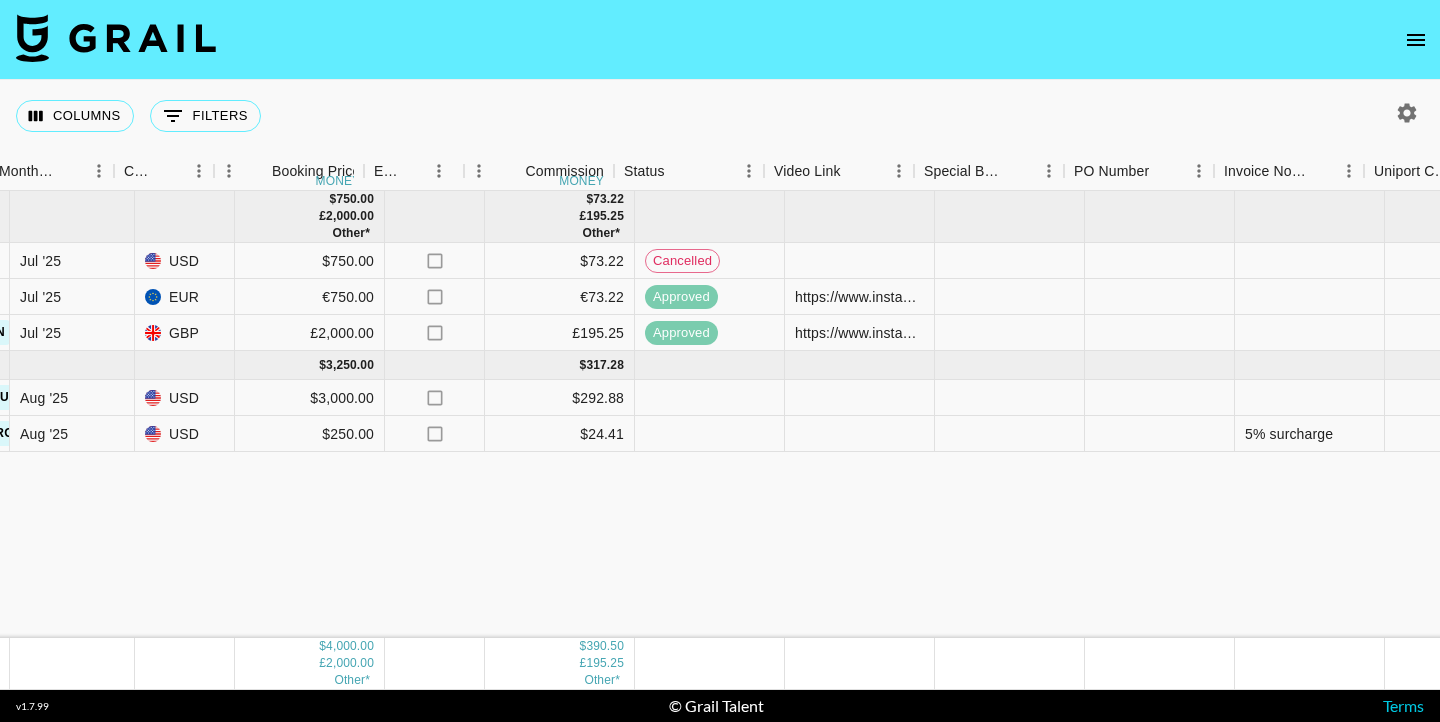 scroll, scrollTop: 0, scrollLeft: 1096, axis: horizontal 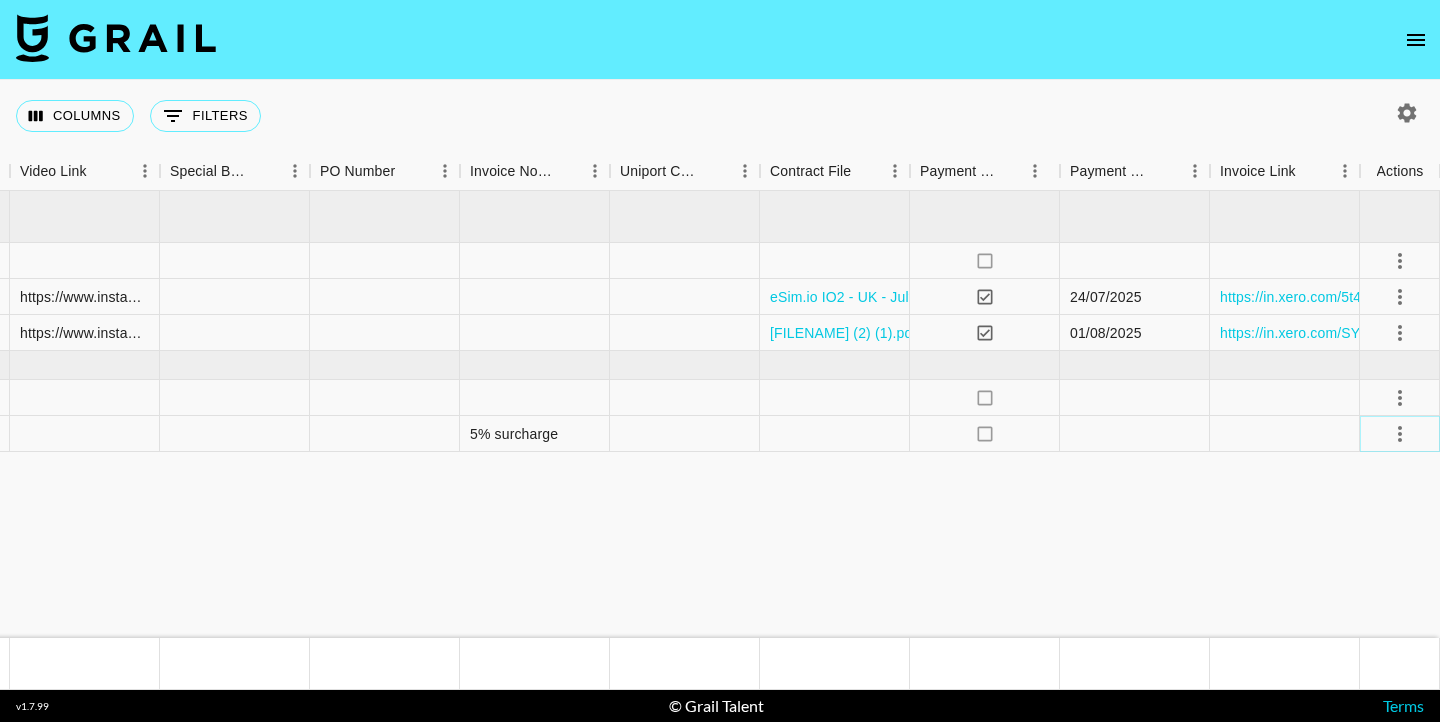click 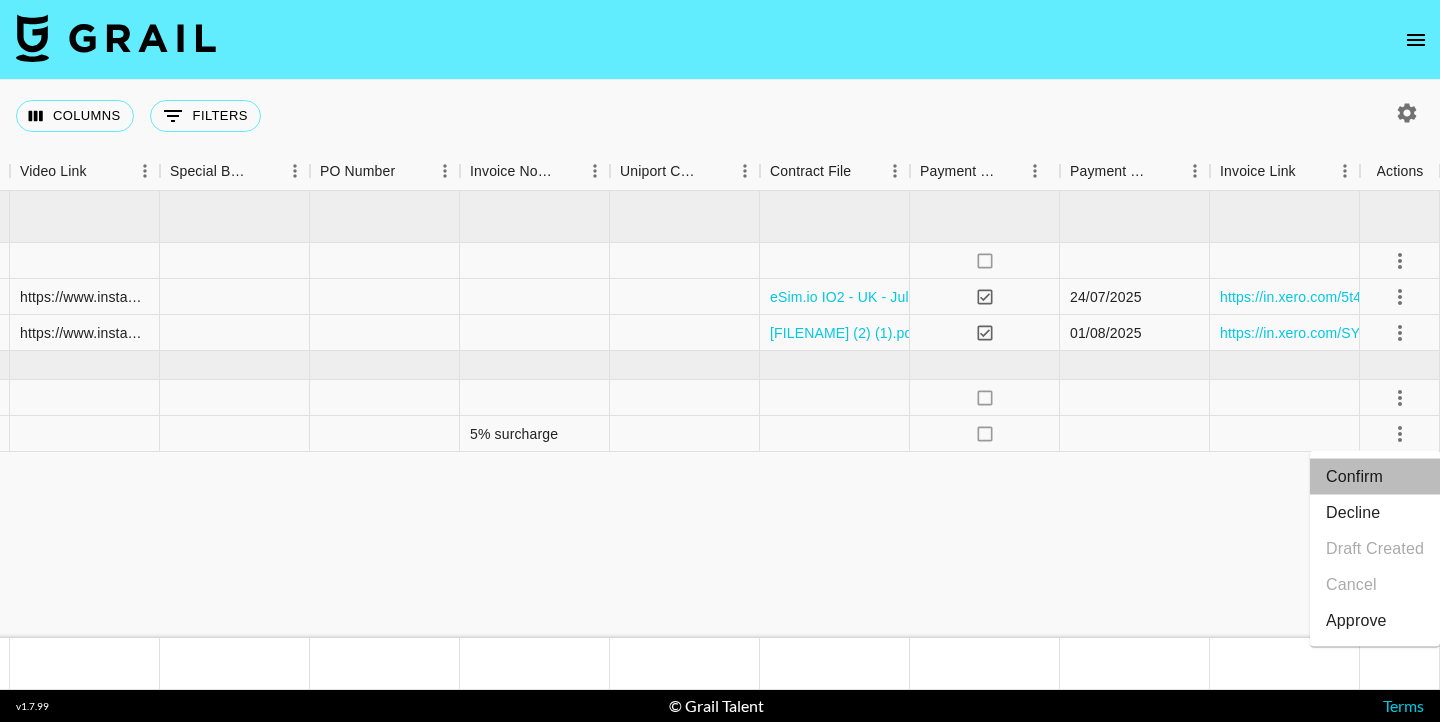 click on "Confirm" at bounding box center [1375, 477] 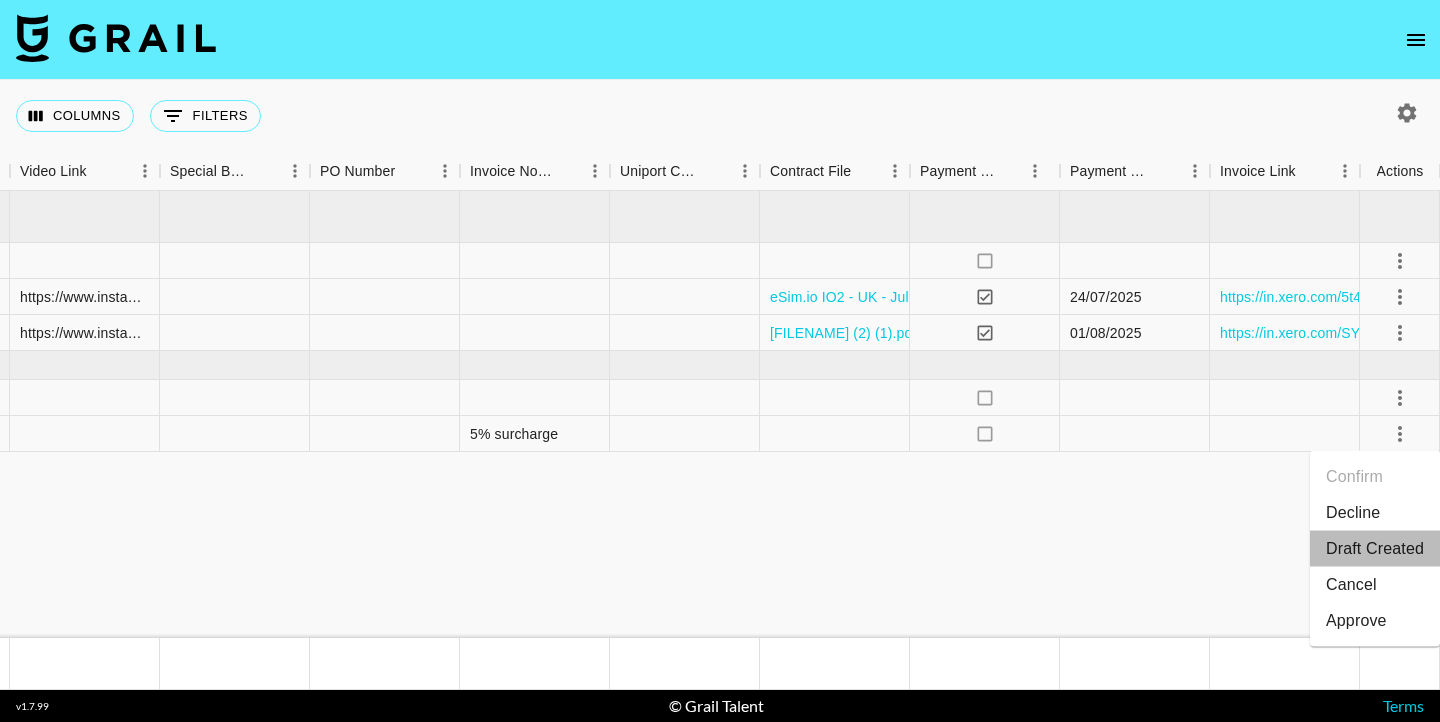 click on "Draft Created" at bounding box center (1375, 549) 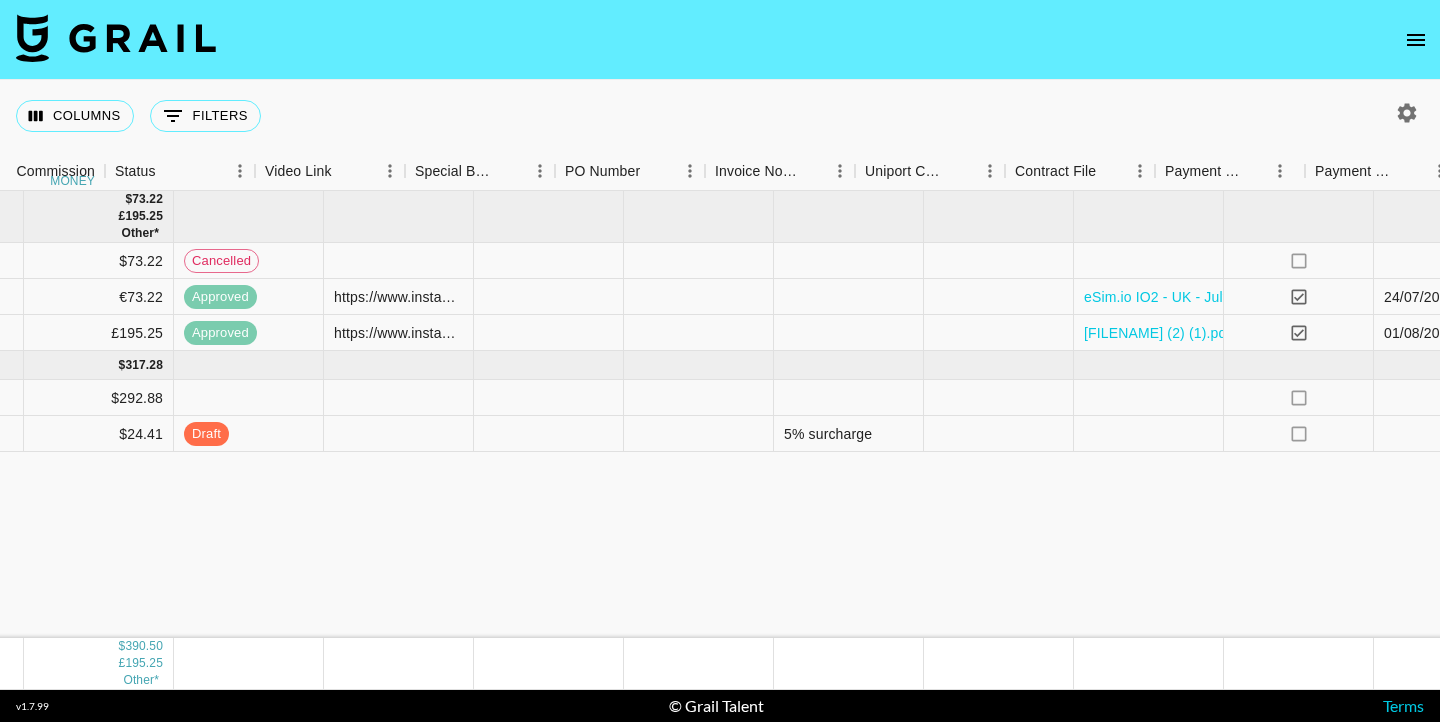 scroll, scrollTop: 0, scrollLeft: 1421, axis: horizontal 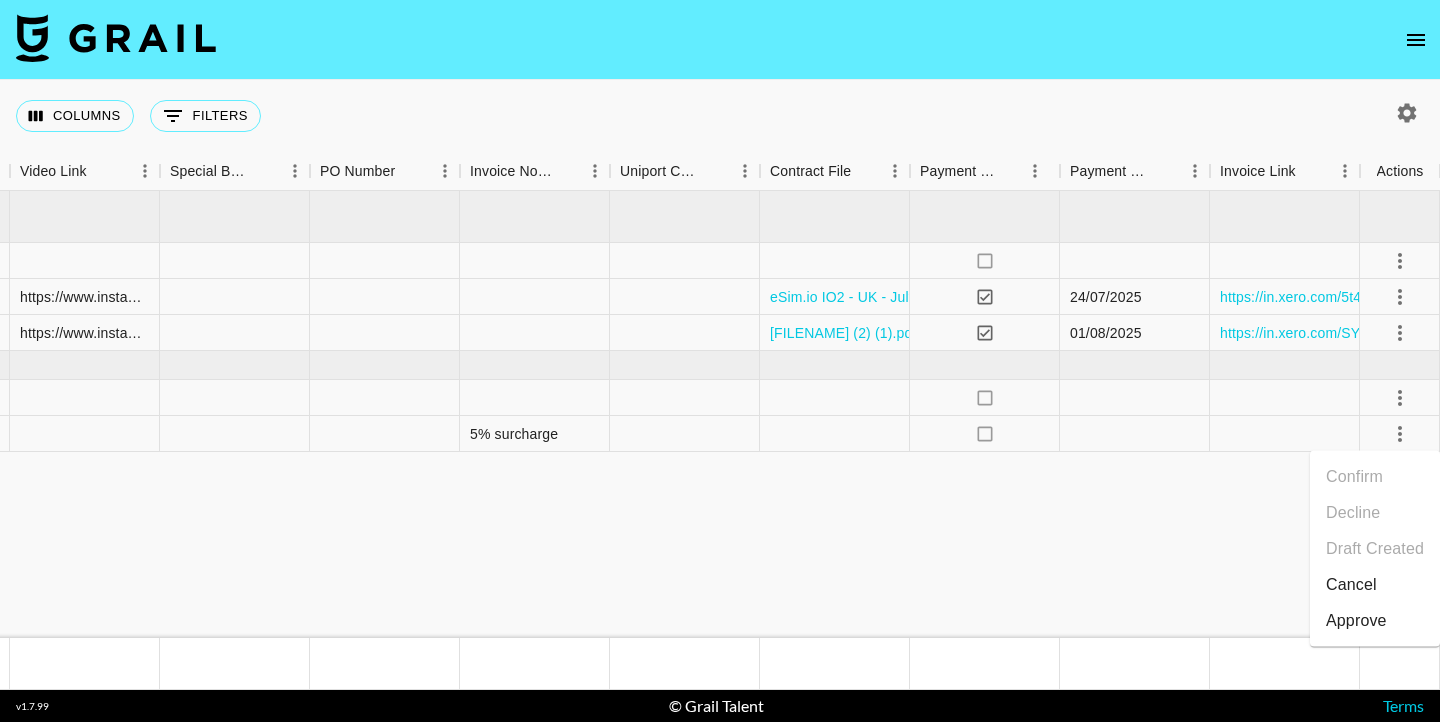 click on "Jul '25  ( 3 ) $ 750.00 £ 2,000.00 Other* $ 73.22 £ 195.25 Other* [USERNAME] Oltashega nakedi.moneymoratho@example.com House of Marketers  fernando@example.com eSIM.io IO2  Jul '25  USD $750.00 no $73.22 cancelled no [USERNAME] Oltashega nakedi.moneymoratho@example.com House of Marketers  fernando@example.com eSIM.io IO2  Jul '25  EUR €750.00 no €73.22 approved https://www.instagram.com/reel/DMbVTE4ID7h/ eSim.io IO2 - UK - July _ 34223093401 x oltashega - Preview (1).pdf yes 24/07/2025 https://in.xero.com/5t4TBuk3TX0ON0Sa7sF2F6wuFDSZDuWtQH32Zfsl [USERNAME] Oltashega nakedi.moneymoratho@example.com Mr & Mrs Oliver Ltd partnerships@example.com Skin+Me Campaign Jul '25  GBP £2,000.00 no £195.25 approved https://www.instagram.com/stories/oltashega/ @oltashega x Skin + Me_ Influencer Brief.docx (2) (1).pdf yes 01/08/2025 https://in.xero.com/SYj4WKS8tUTy8aBi5nUDDutQgY3p0MJ2c0NETcUz Aug '25  ( 2 ) $ 3,250.00 $ 317.28 [USERNAME] [USERNAME] no" at bounding box center (-220, 414) 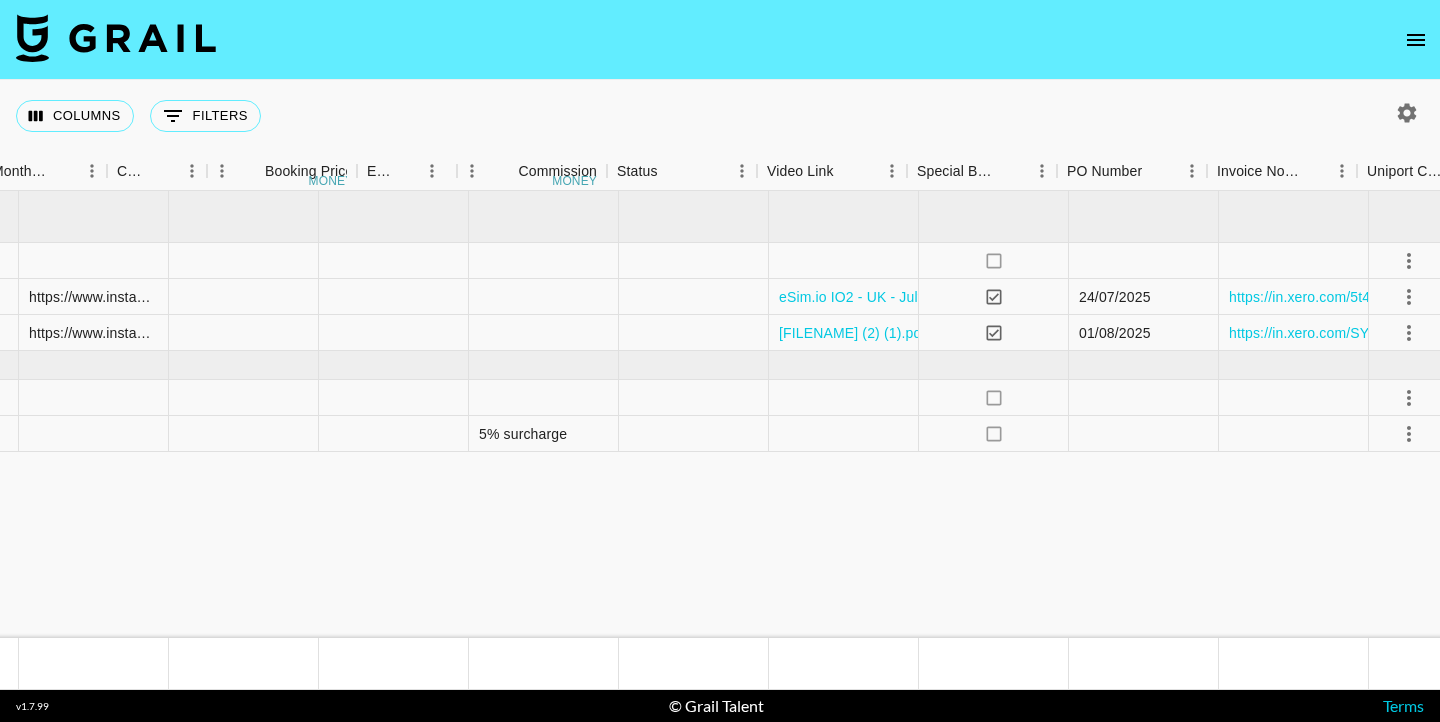 scroll, scrollTop: 0, scrollLeft: 1880, axis: horizontal 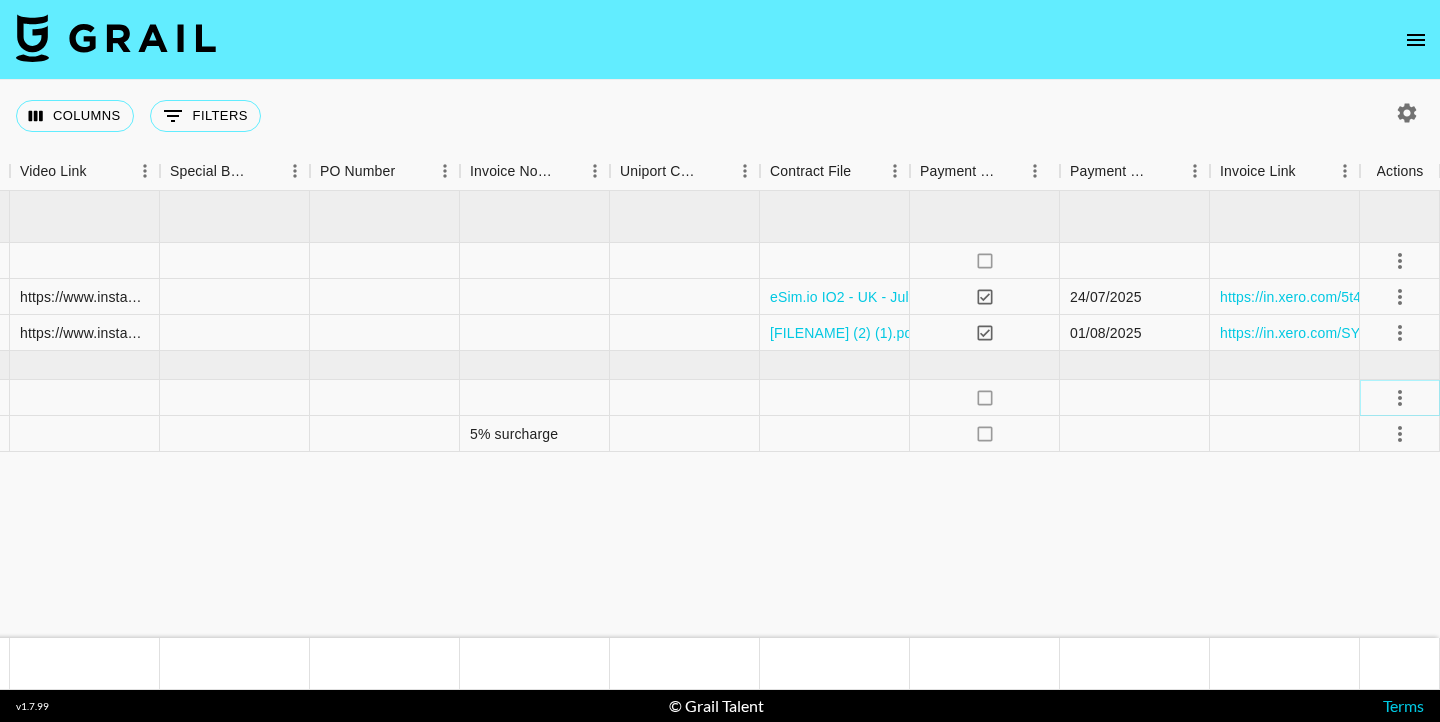 click 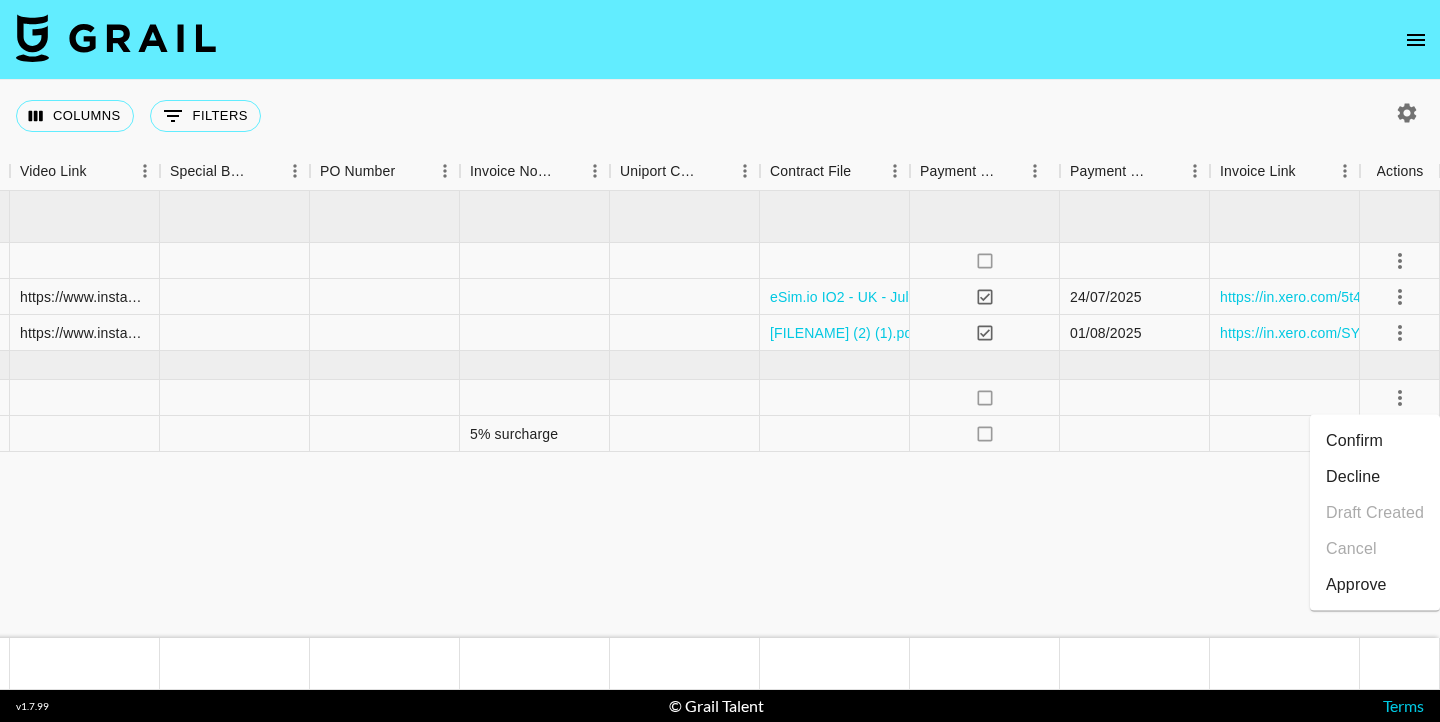 click on "Confirm" at bounding box center (1375, 441) 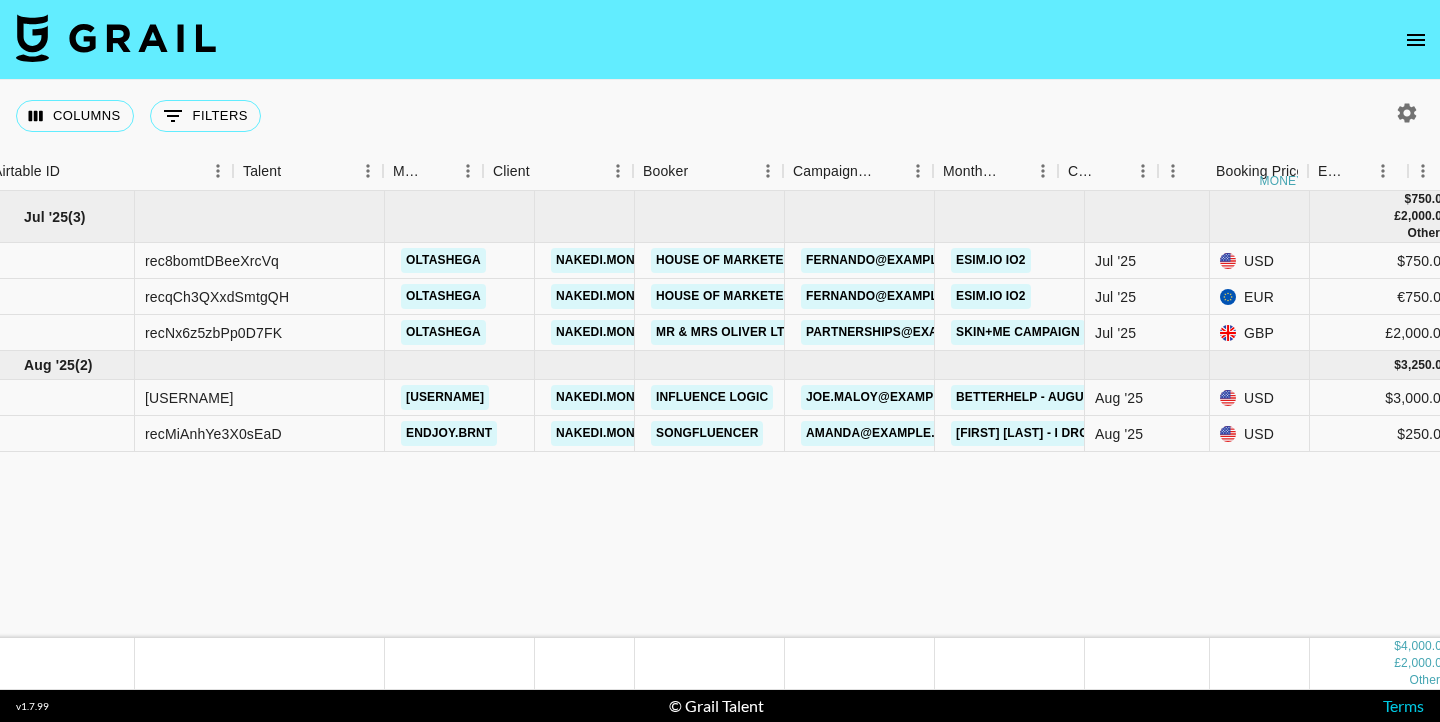 scroll, scrollTop: 0, scrollLeft: 0, axis: both 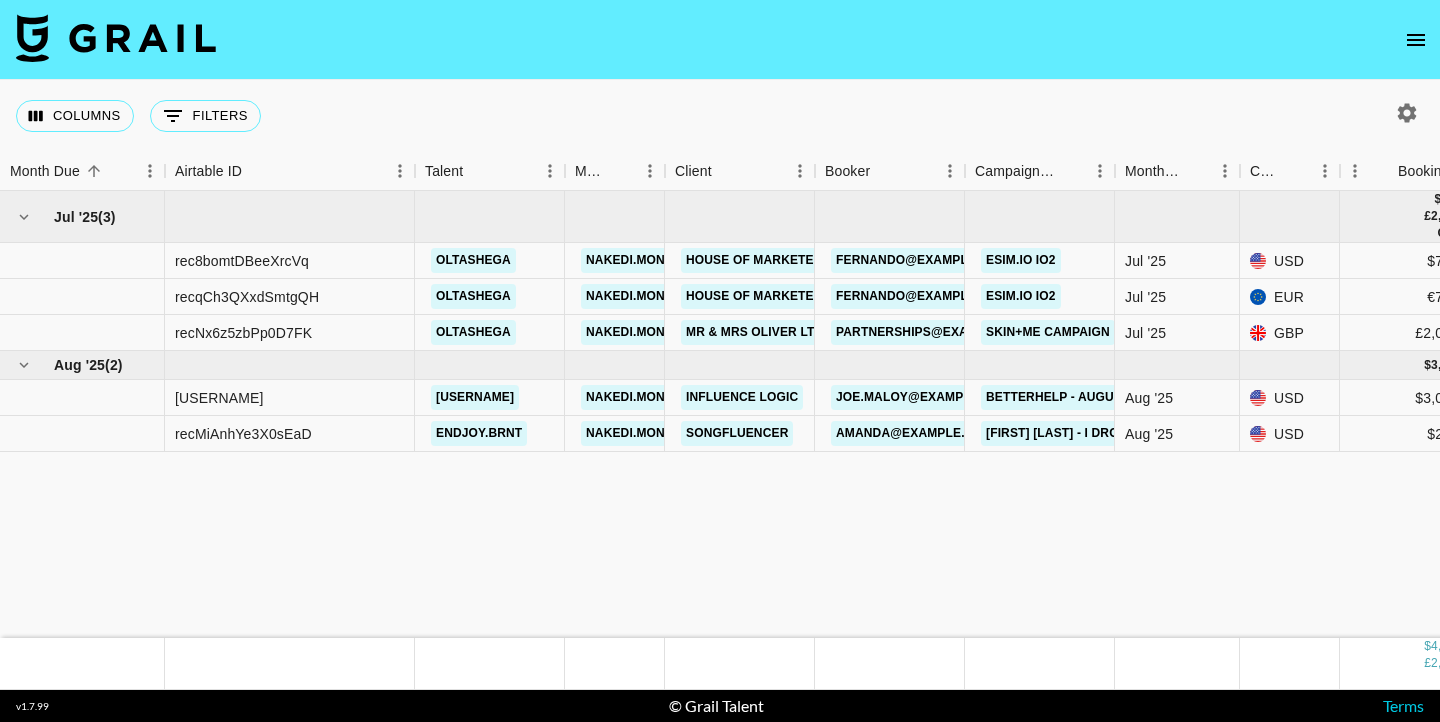 click on "Jul '25  ( 3 ) $ 750.00 £ 2,000.00 Other* $ 73.22 £ 195.25 Other* [USERNAME] Oltashega nakedi.moneymoratho@example.com House of Marketers  fernando@example.com eSIM.io IO2  Jul '25  USD $750.00 no $73.22 cancelled no [USERNAME] Oltashega nakedi.moneymoratho@example.com House of Marketers  fernando@example.com eSIM.io IO2  Jul '25  EUR €750.00 no €73.22 approved https://www.instagram.com/reel/DMbVTE4ID7h/ eSim.io IO2 - UK - July _ 34223093401 x oltashega - Preview (1).pdf yes 24/07/2025 https://in.xero.com/5t4TBuk3TX0ON0Sa7sF2F6wuFDSZDuWtQH32Zfsl [USERNAME] Oltashega nakedi.moneymoratho@example.com Mr & Mrs Oliver Ltd partnerships@example.com Skin+Me Campaign Jul '25  GBP £2,000.00 no £195.25 approved https://www.instagram.com/stories/oltashega/ @oltashega x Skin + Me_ Influencer Brief.docx (2) (1).pdf yes 01/08/2025 https://in.xero.com/SYj4WKS8tUTy8aBi5nUDDutQgY3p0MJ2c0NETcUz Aug '25  ( 2 ) $ 3,250.00 $ 317.28 [USERNAME] [USERNAME] no" at bounding box center [1660, 414] 